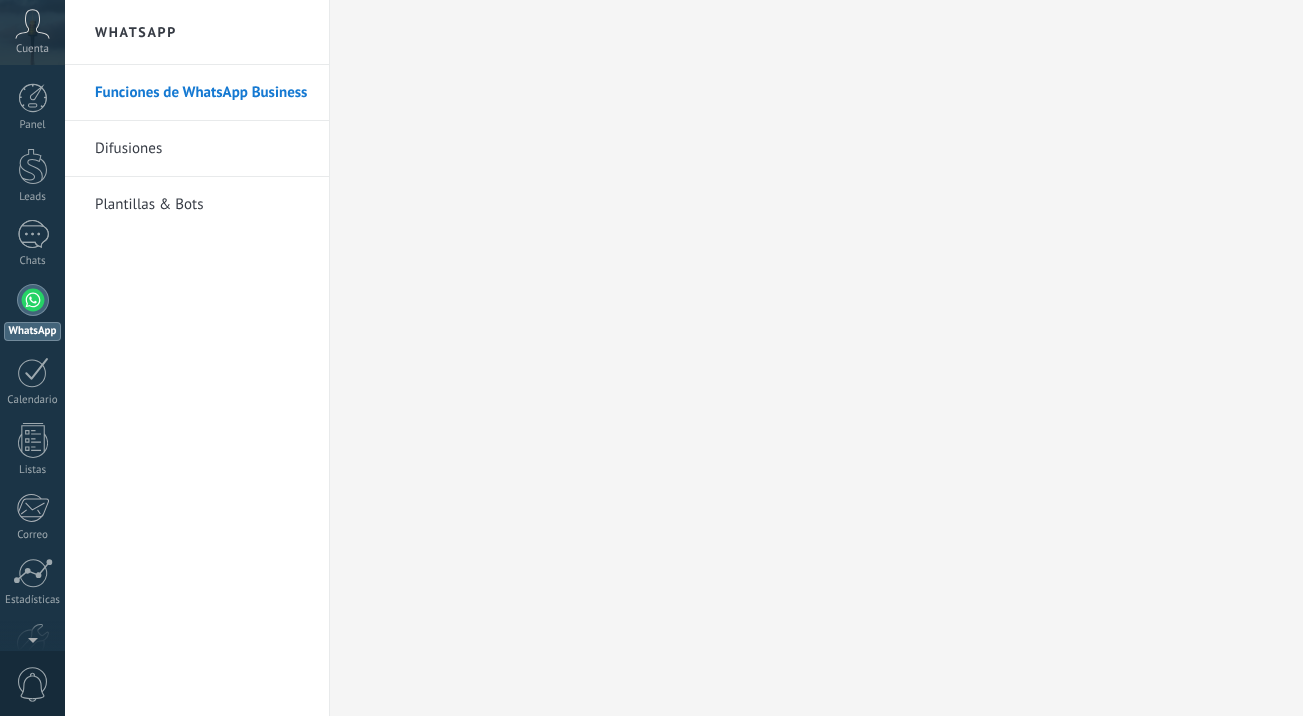 scroll, scrollTop: 0, scrollLeft: 0, axis: both 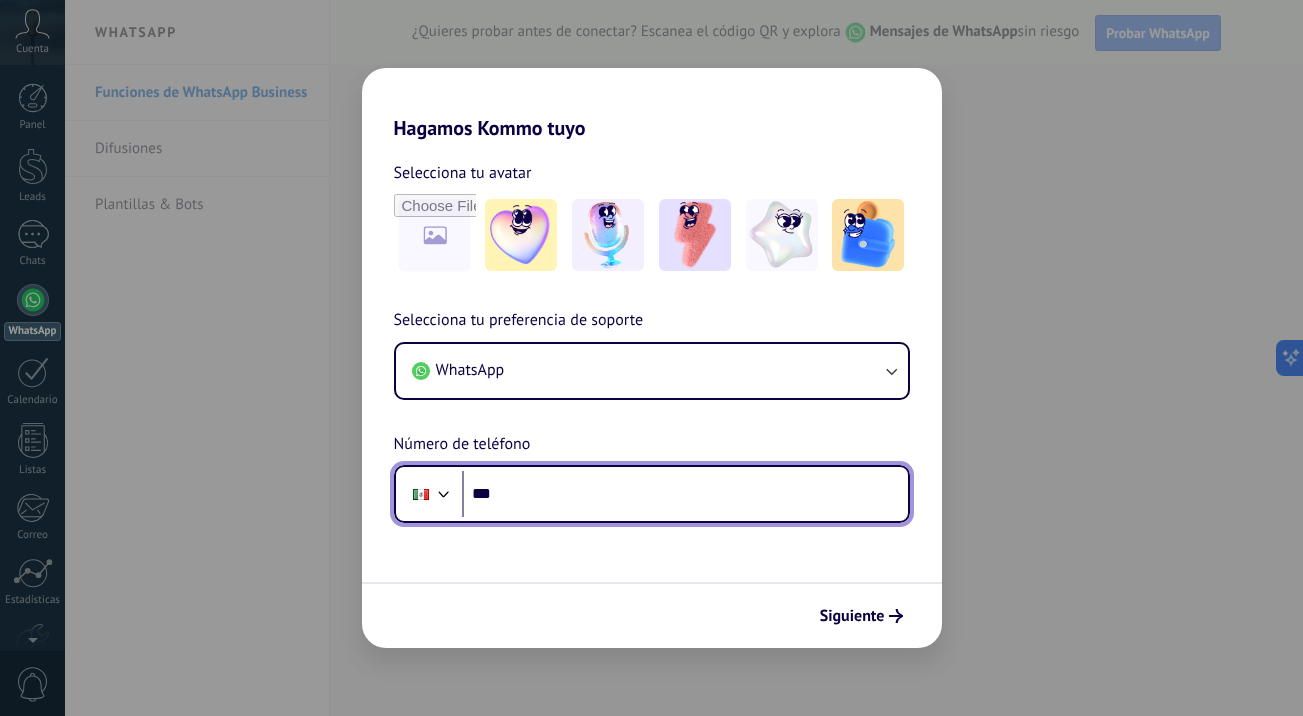 click on "***" at bounding box center (685, 494) 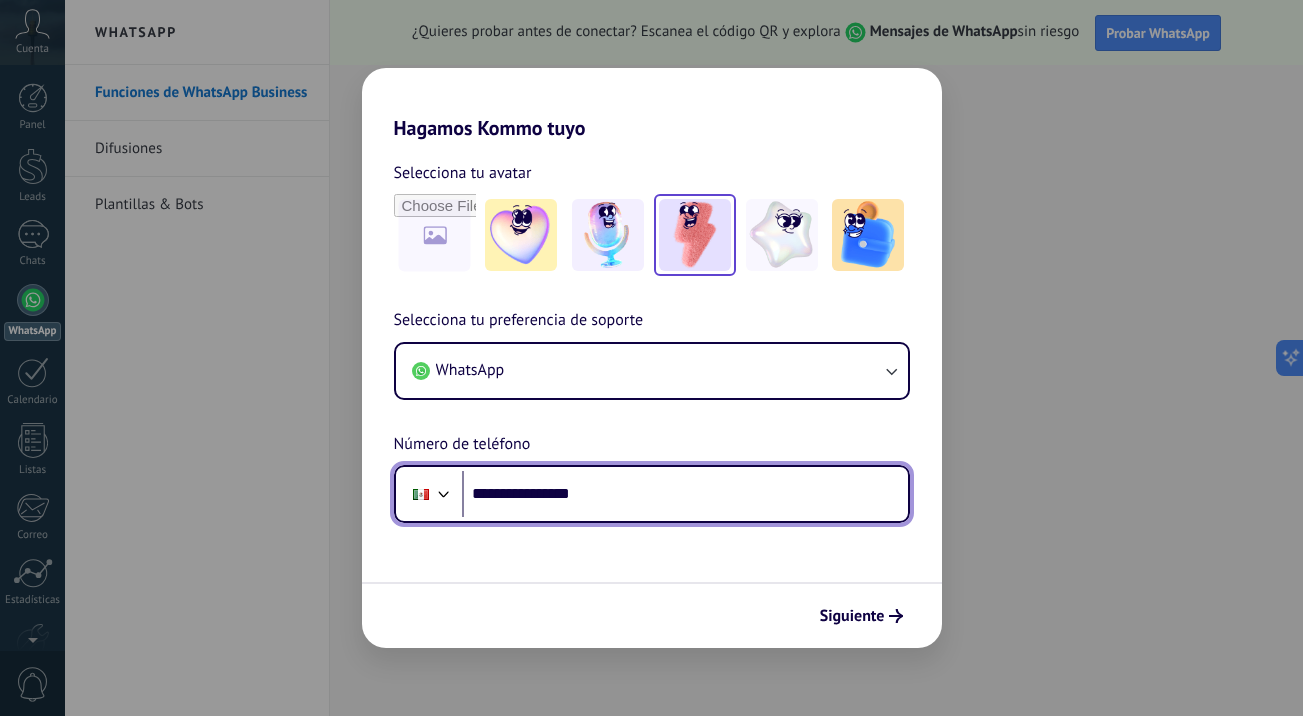type on "**********" 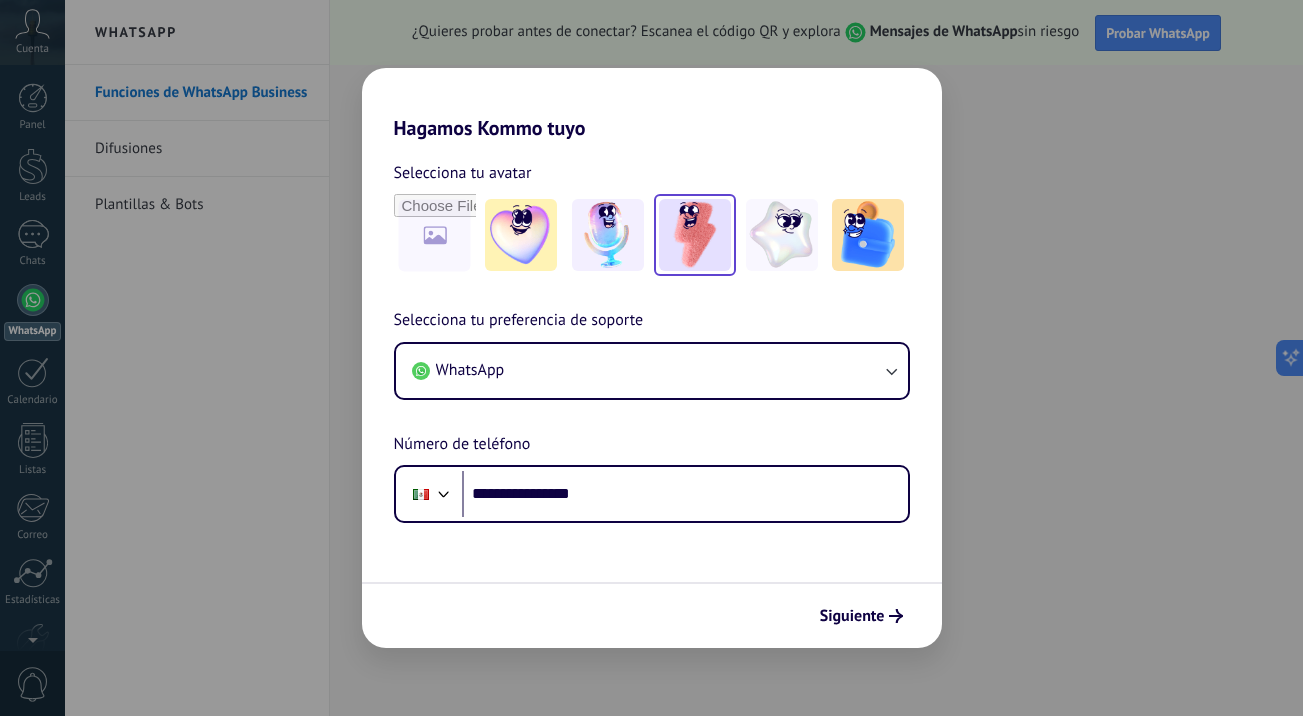 click at bounding box center [521, 235] 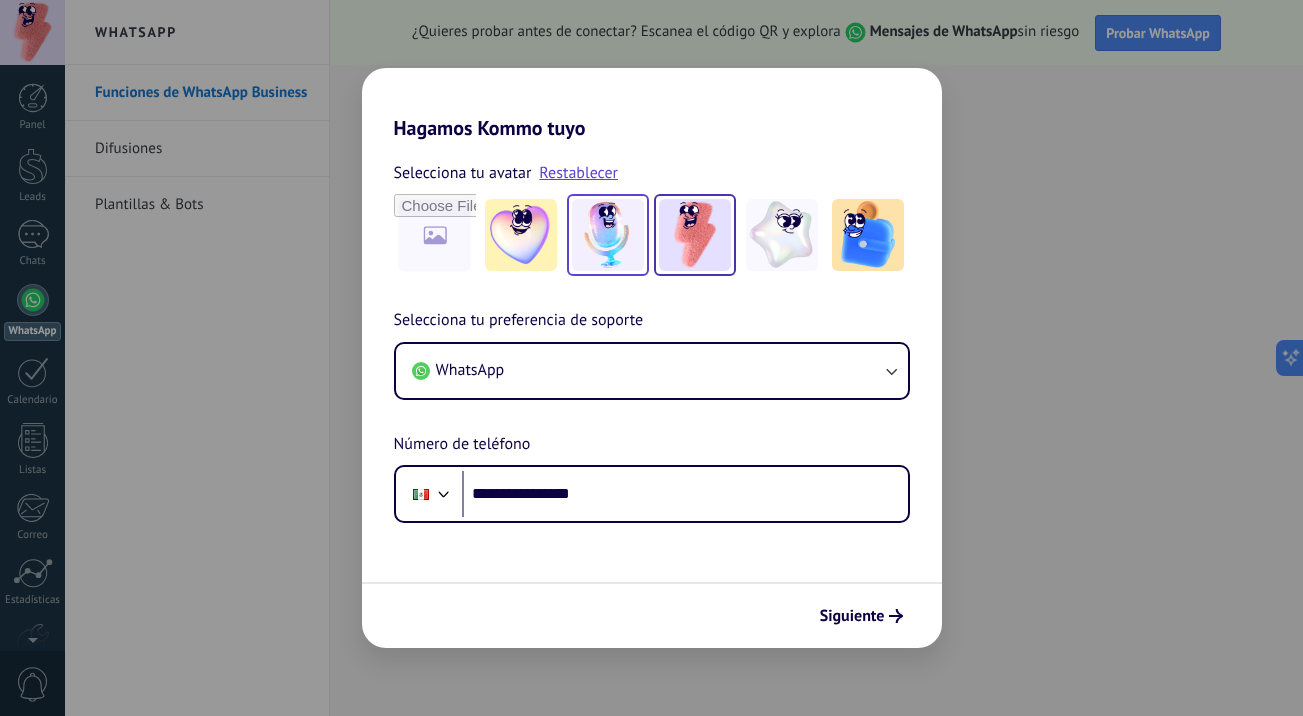 click at bounding box center [521, 235] 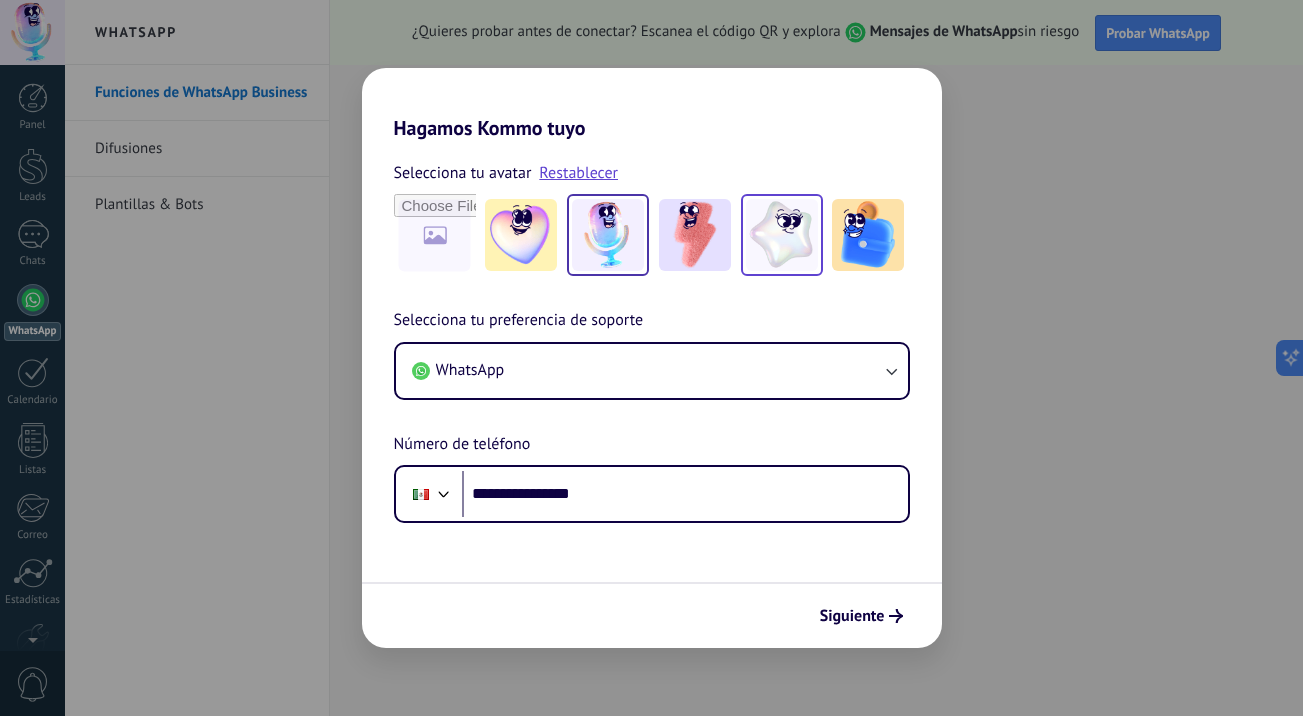 click at bounding box center (521, 235) 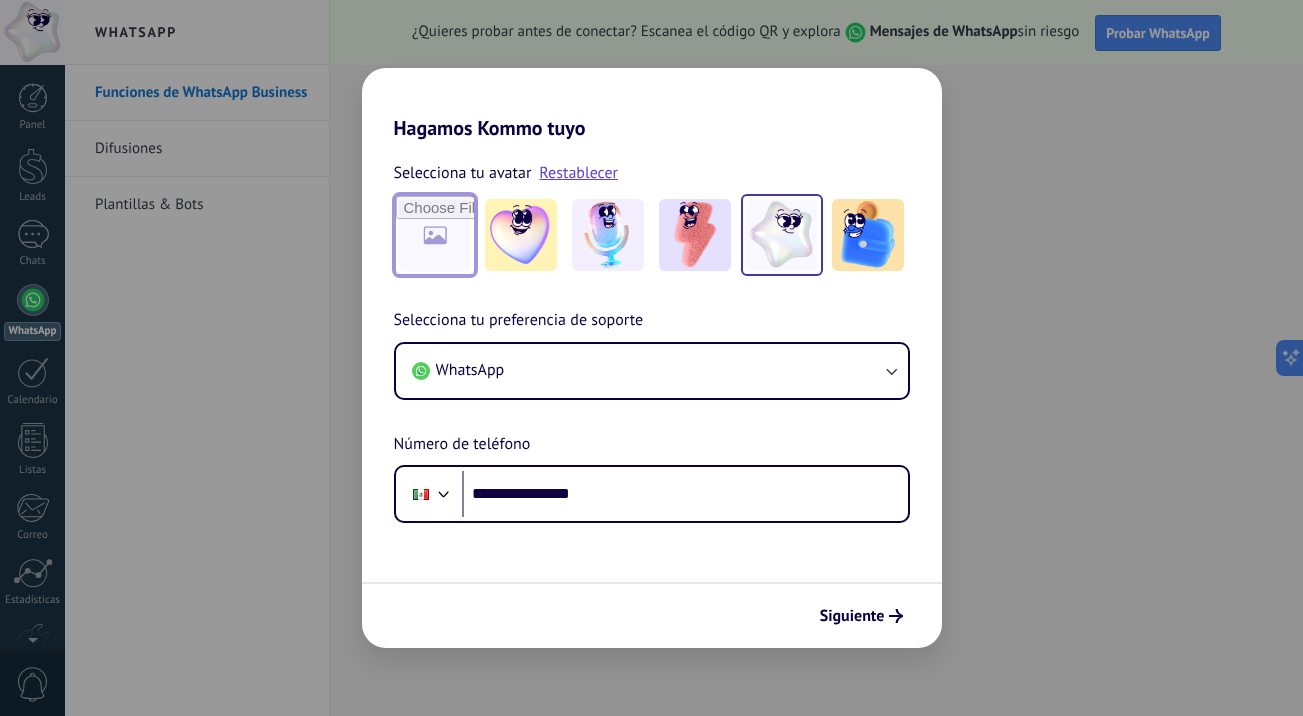 click at bounding box center [435, 235] 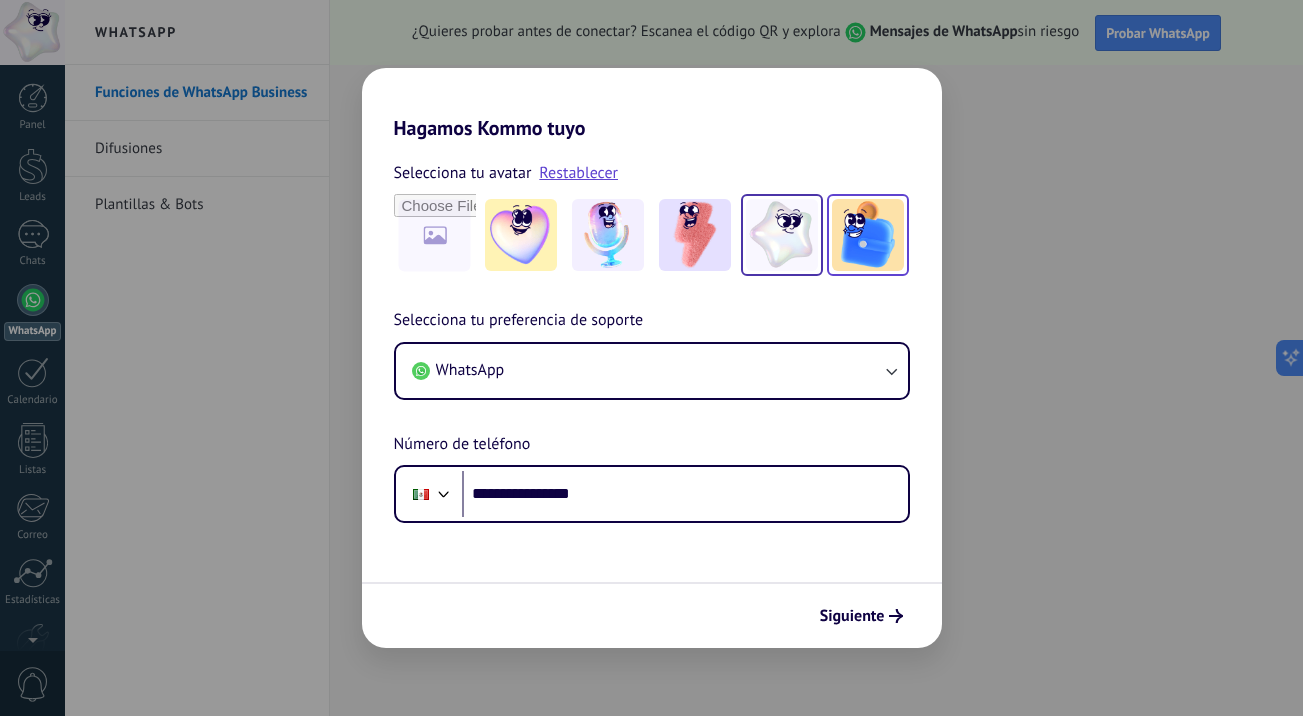 click at bounding box center (521, 235) 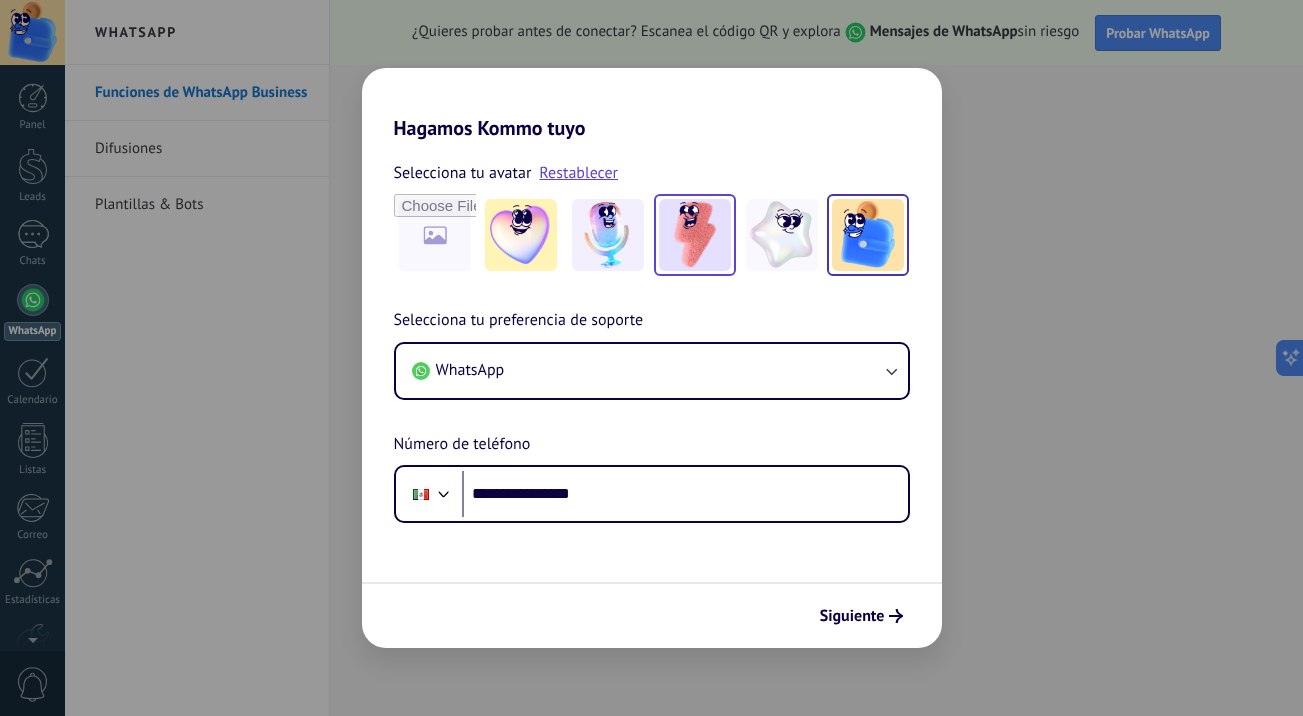 click at bounding box center [521, 235] 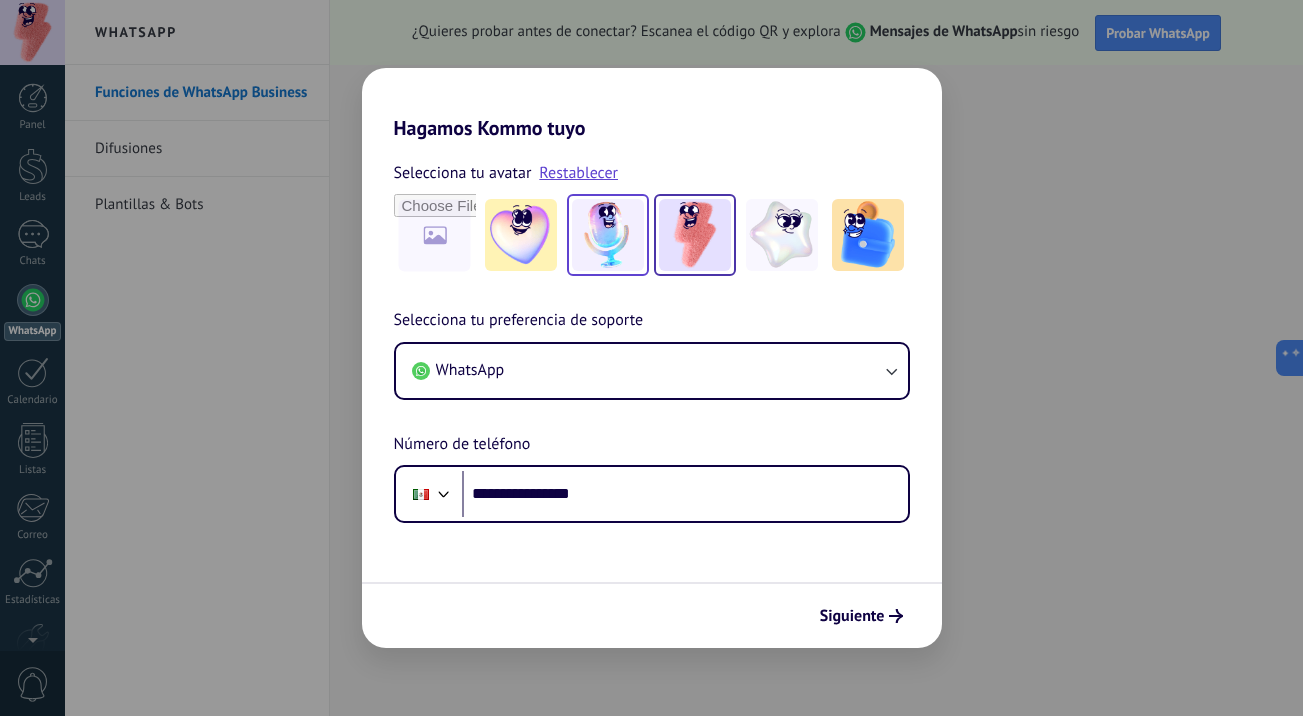click at bounding box center [521, 235] 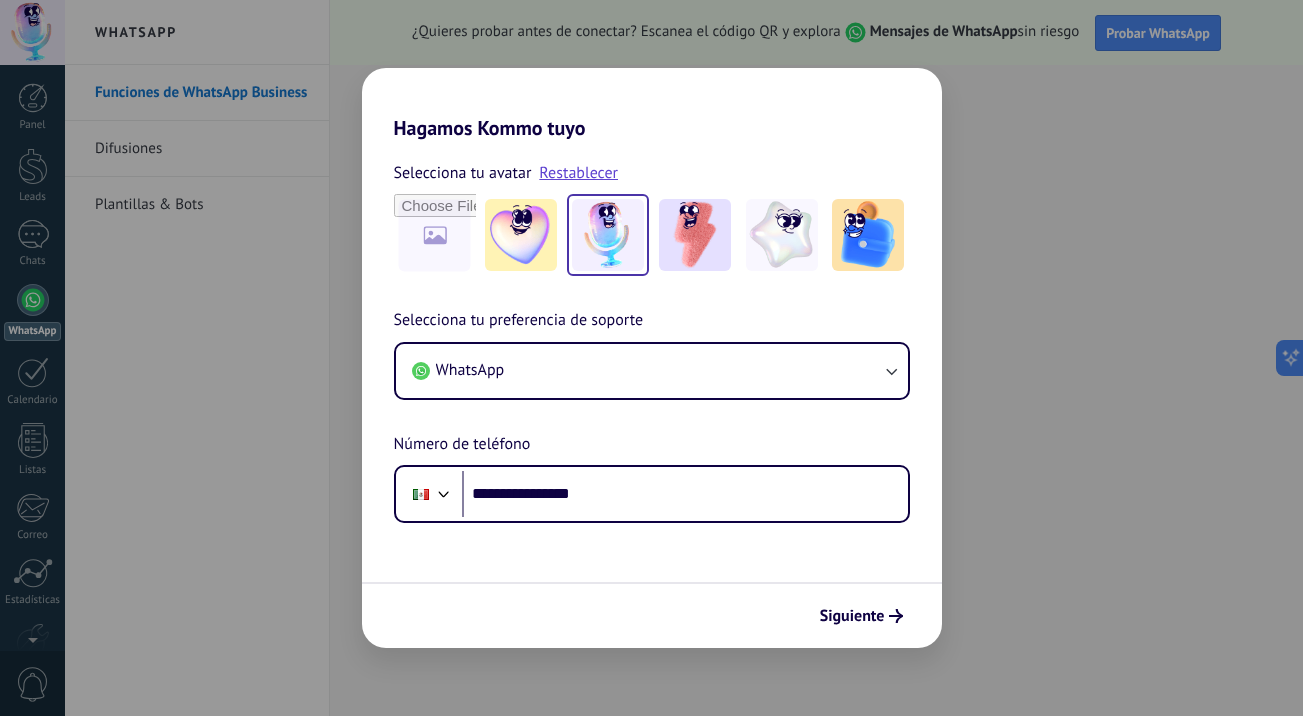 click on "Siguiente" at bounding box center (652, 615) 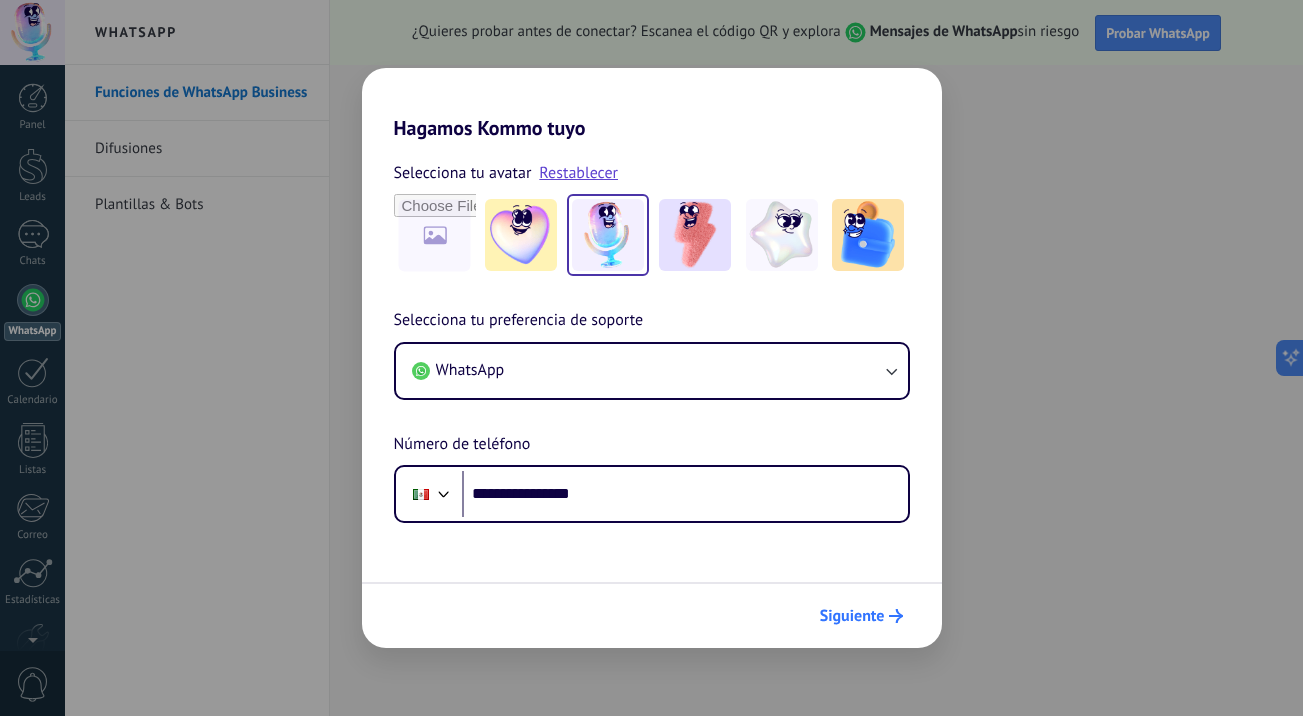 click on "Siguiente" at bounding box center [861, 616] 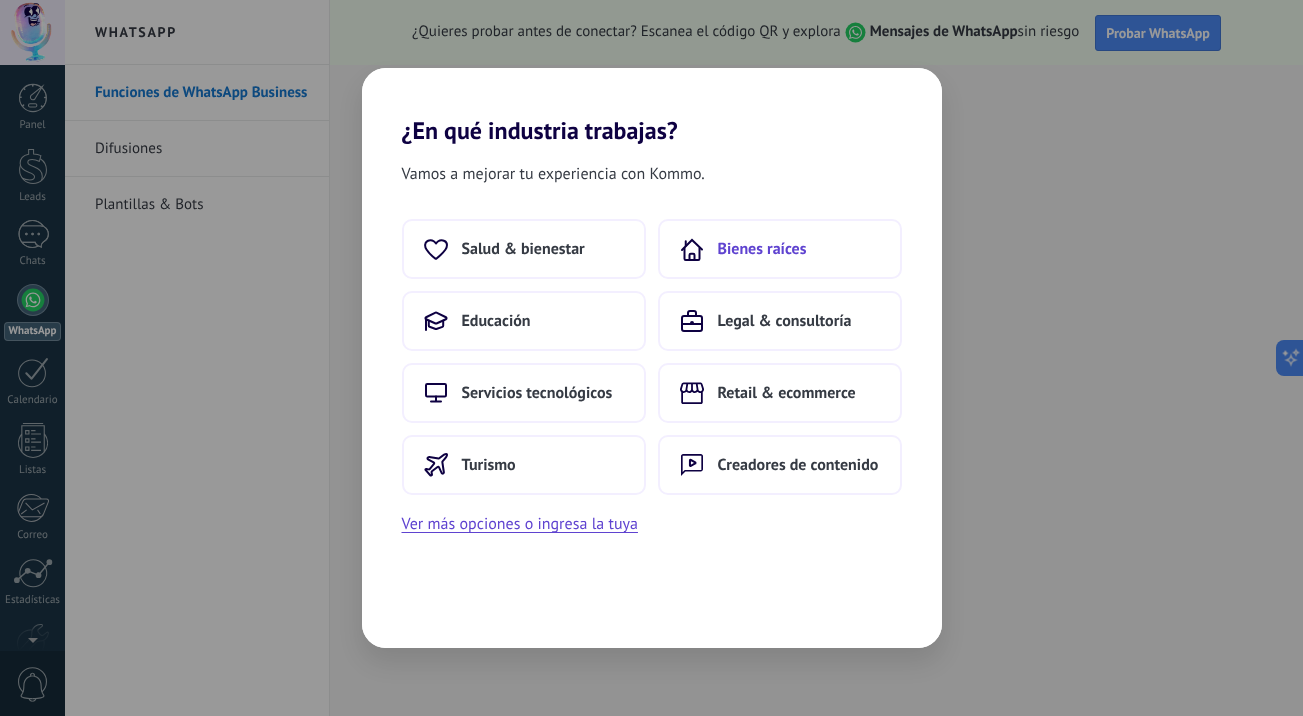click on "Bienes raíces" at bounding box center [523, 249] 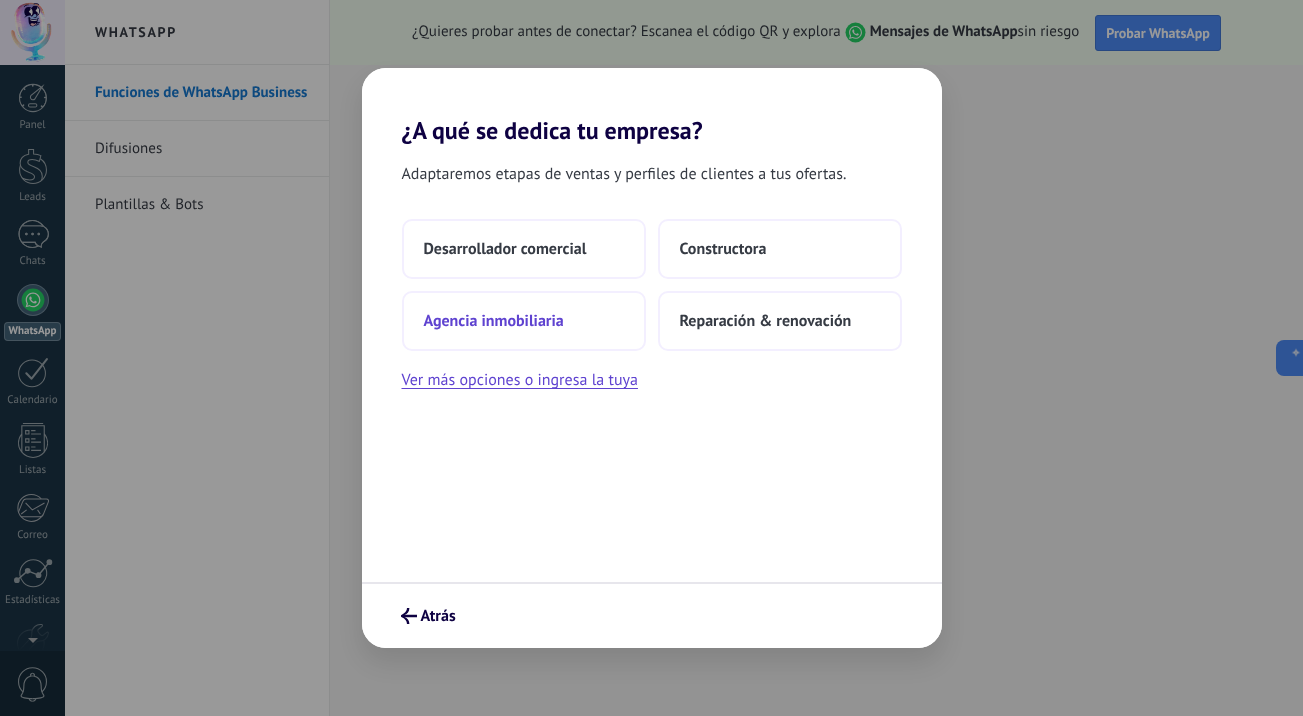 click on "Agencia inmobiliaria" at bounding box center (505, 249) 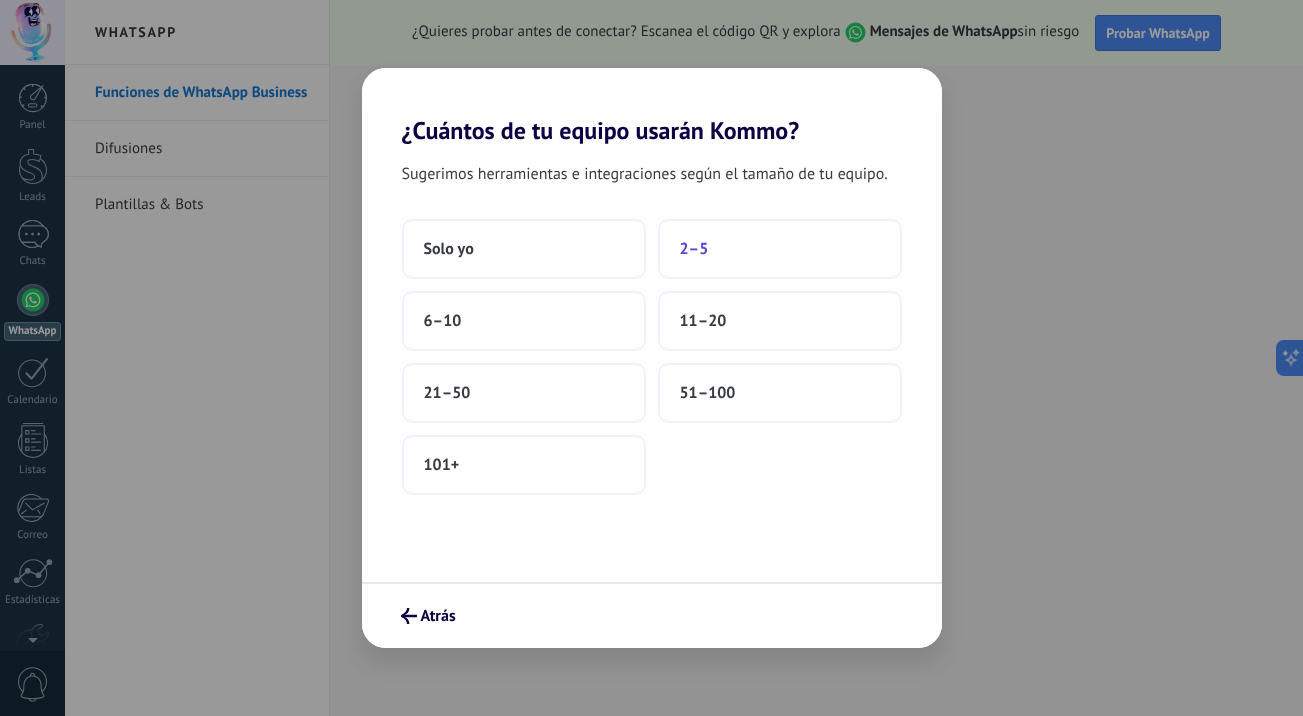 click on "2–5" at bounding box center [780, 249] 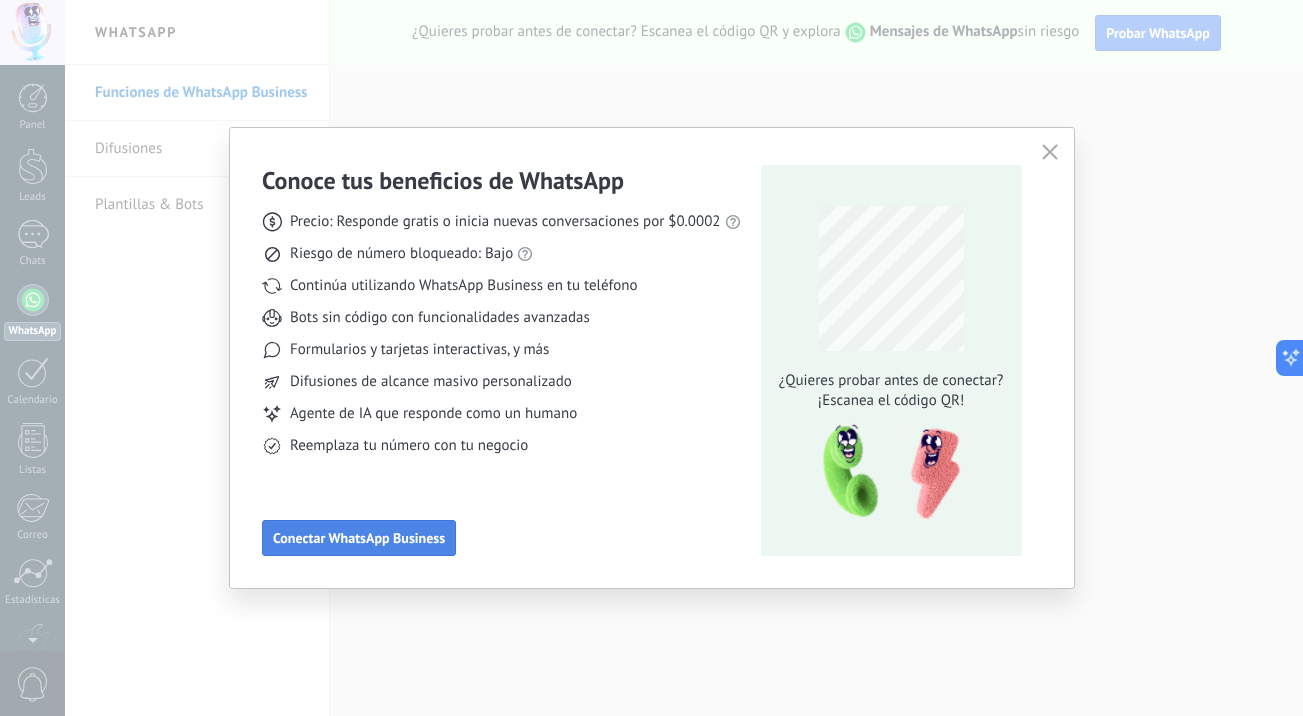 click on "Conectar WhatsApp Business" at bounding box center (359, 538) 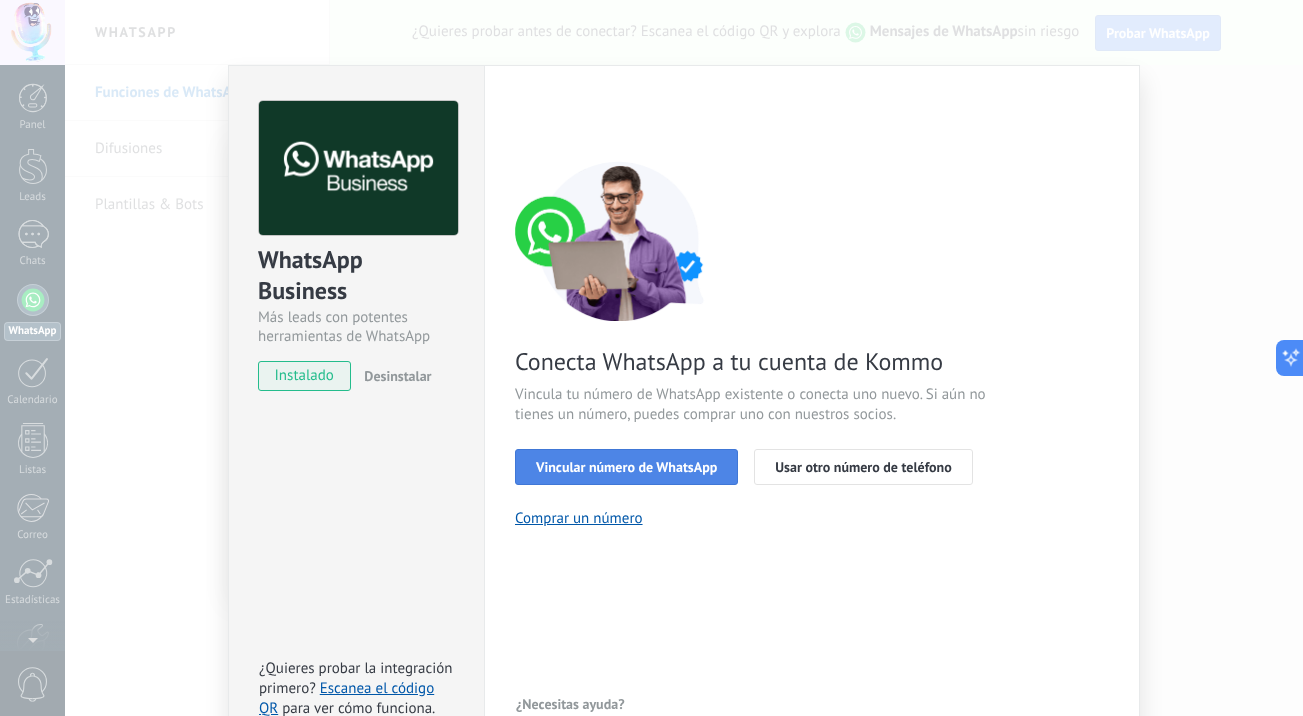 click on "Vincular número de WhatsApp" at bounding box center [626, 467] 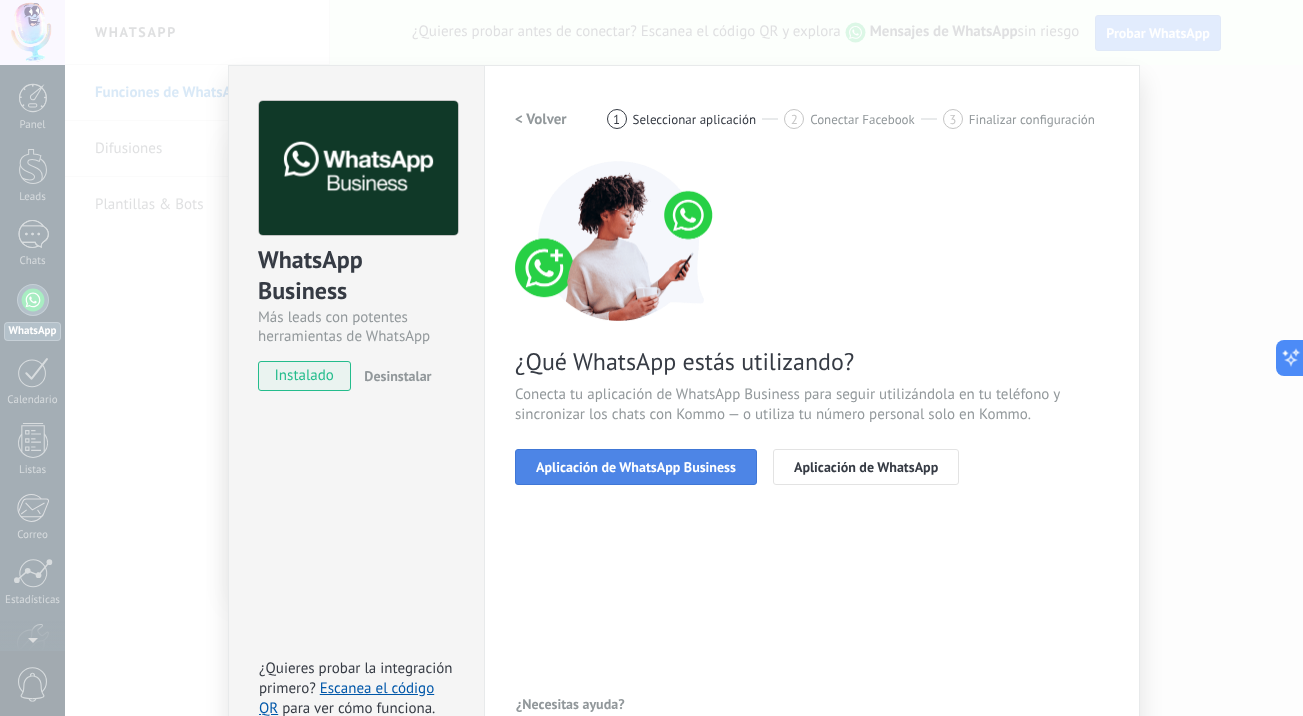 click on "Aplicación de WhatsApp Business" at bounding box center [636, 467] 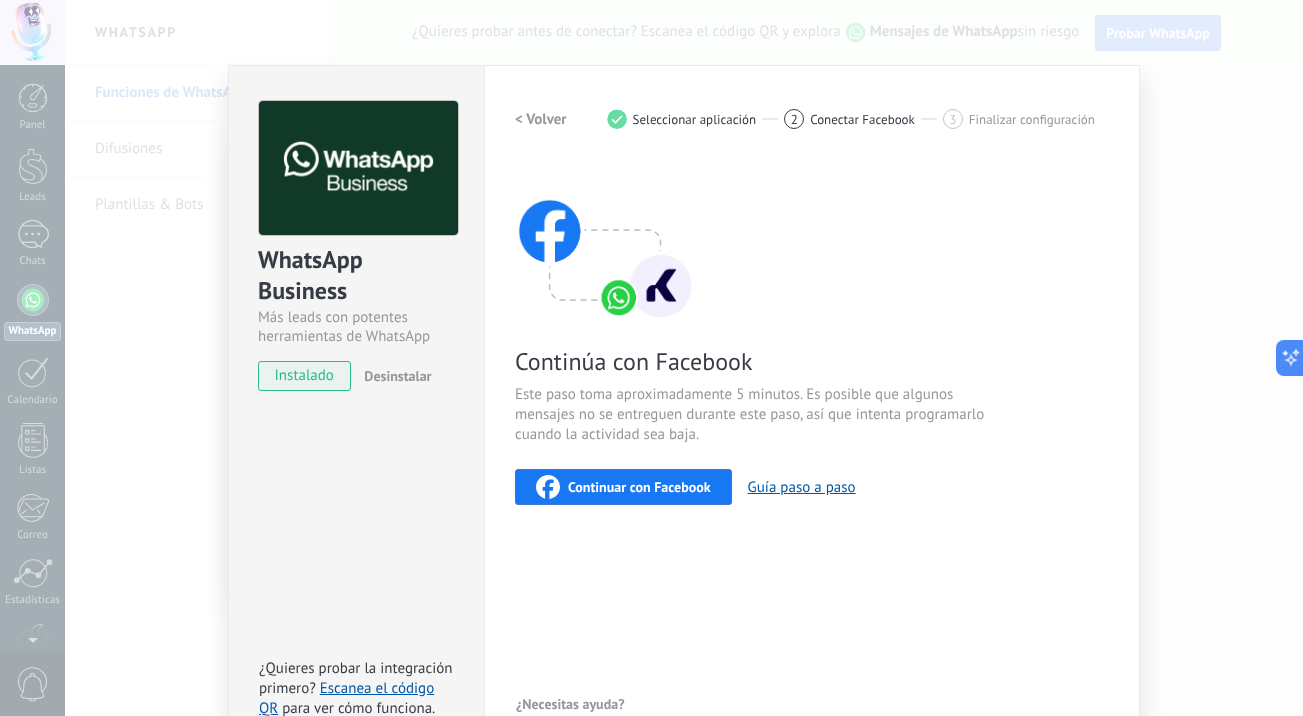 click on "Continuar con Facebook" at bounding box center (639, 487) 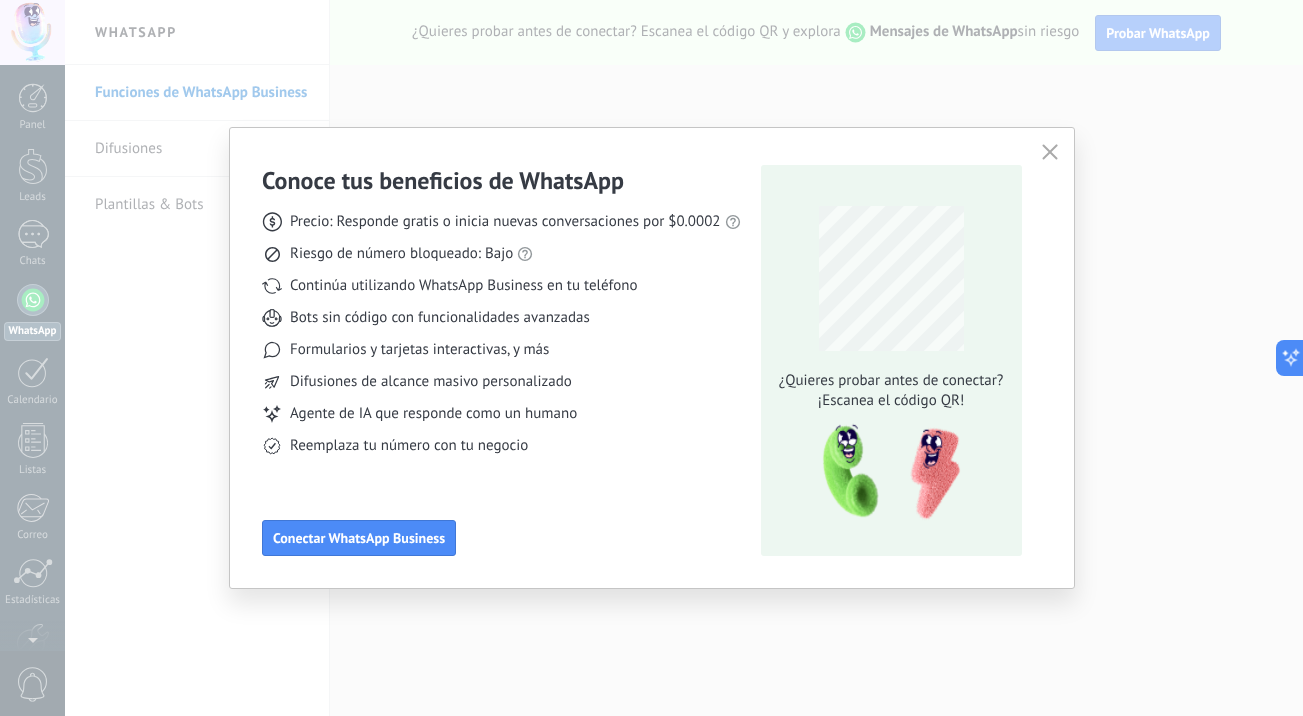 click at bounding box center (1050, 153) 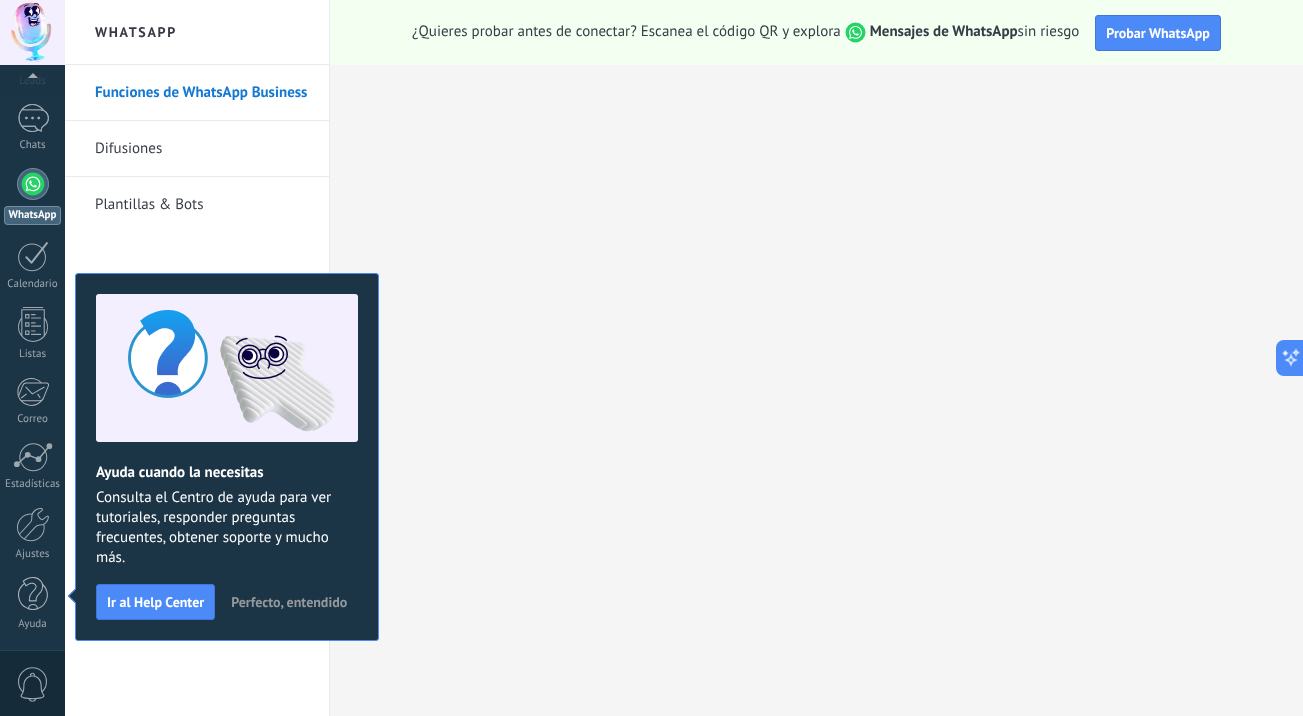 scroll, scrollTop: 0, scrollLeft: 0, axis: both 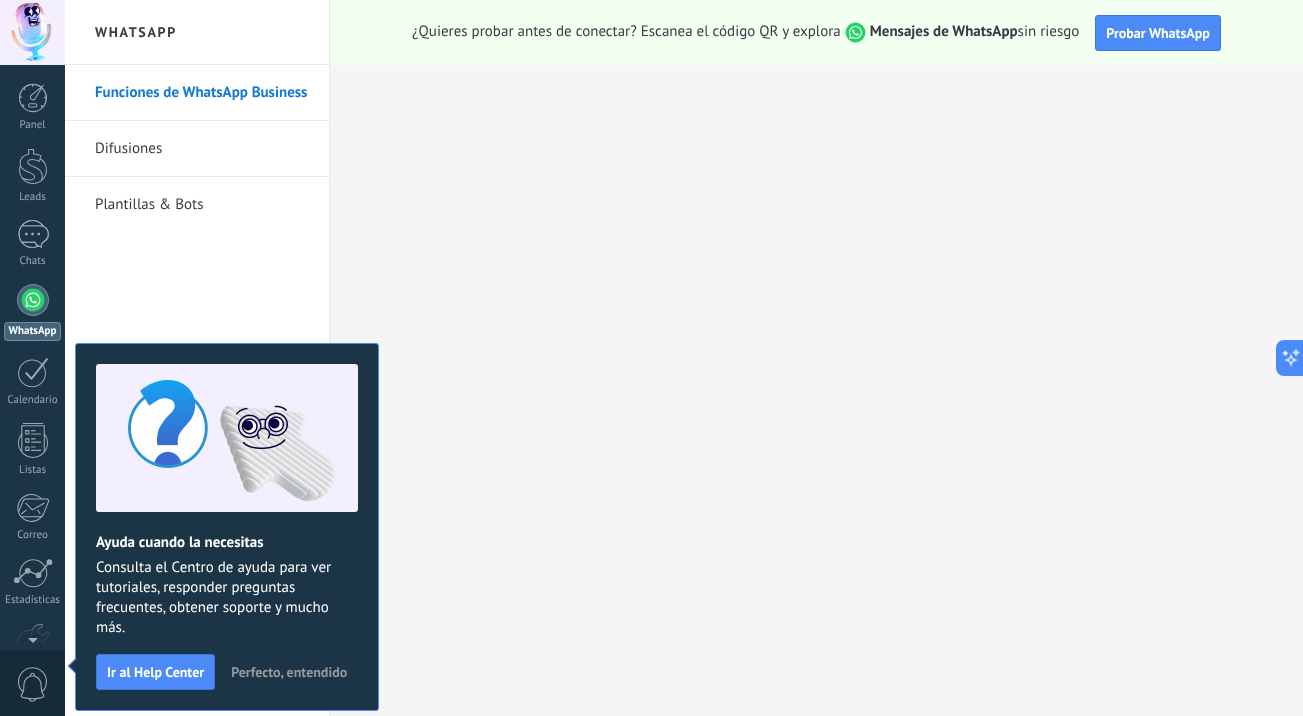 click on "Perfecto, entendido" at bounding box center (289, 672) 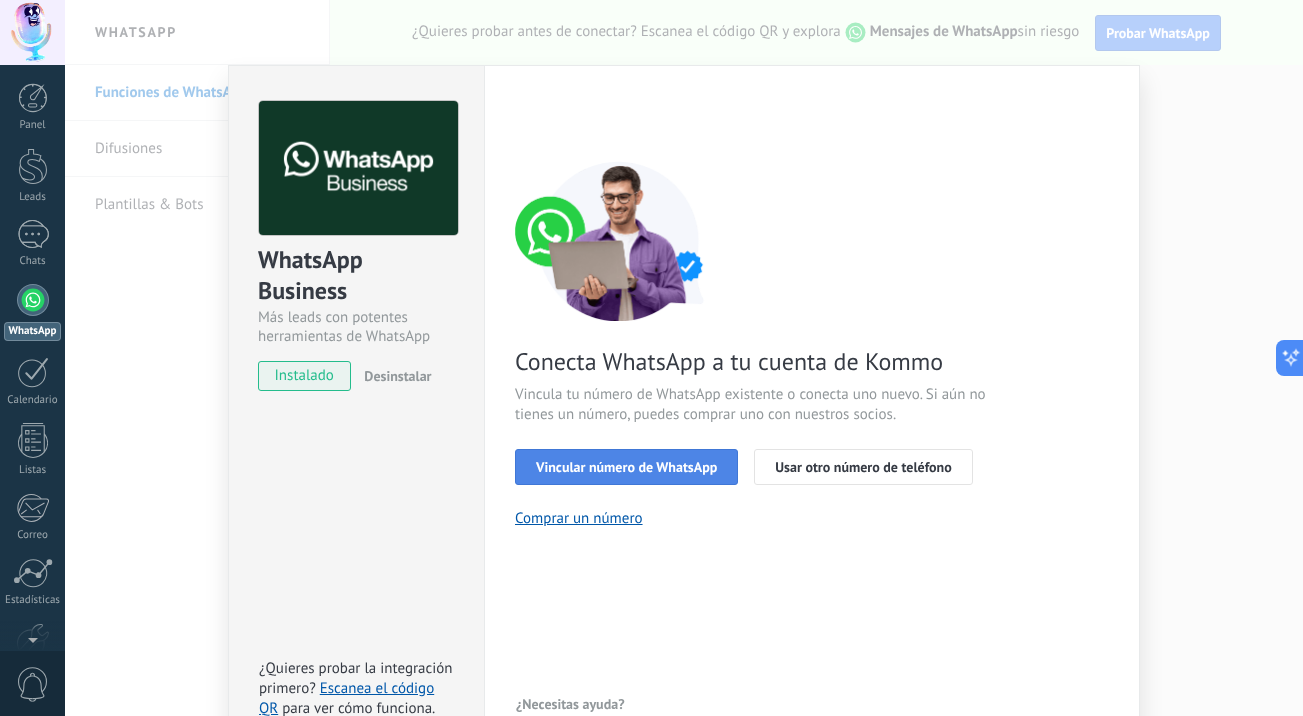 click on "Vincular número de WhatsApp" at bounding box center [626, 467] 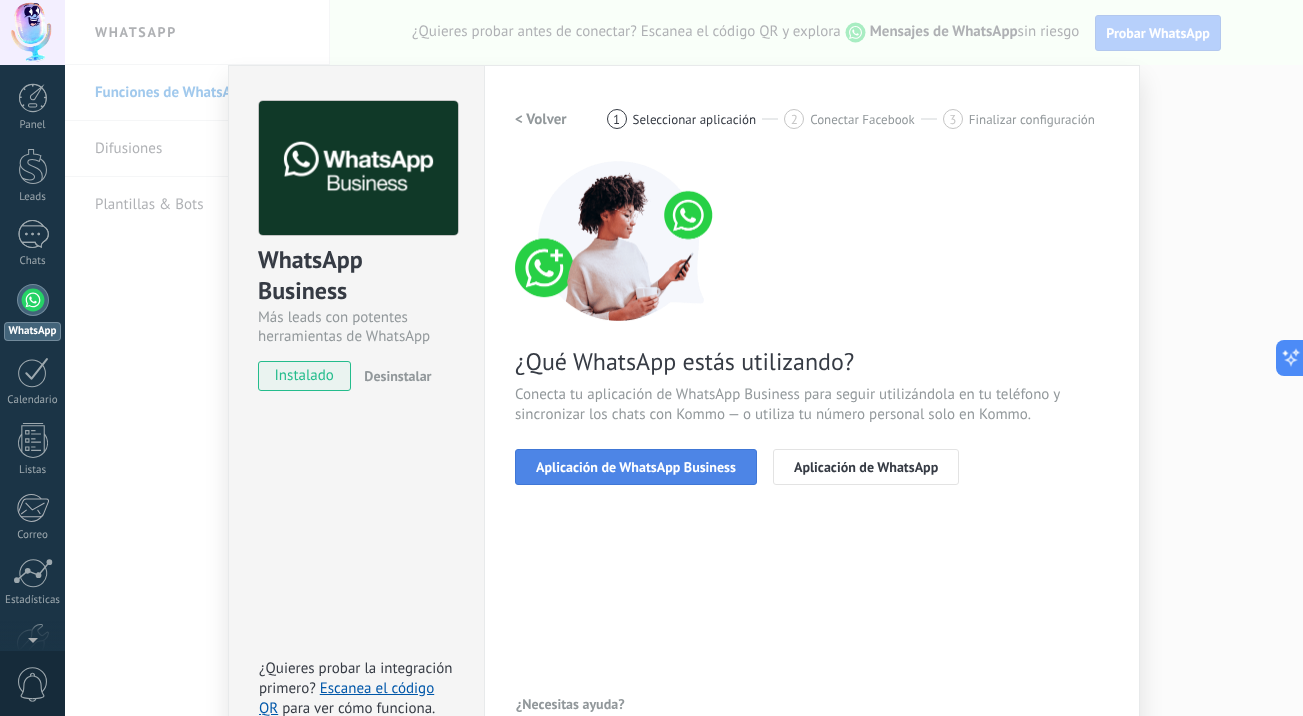 click on "Aplicación de WhatsApp Business" at bounding box center (636, 467) 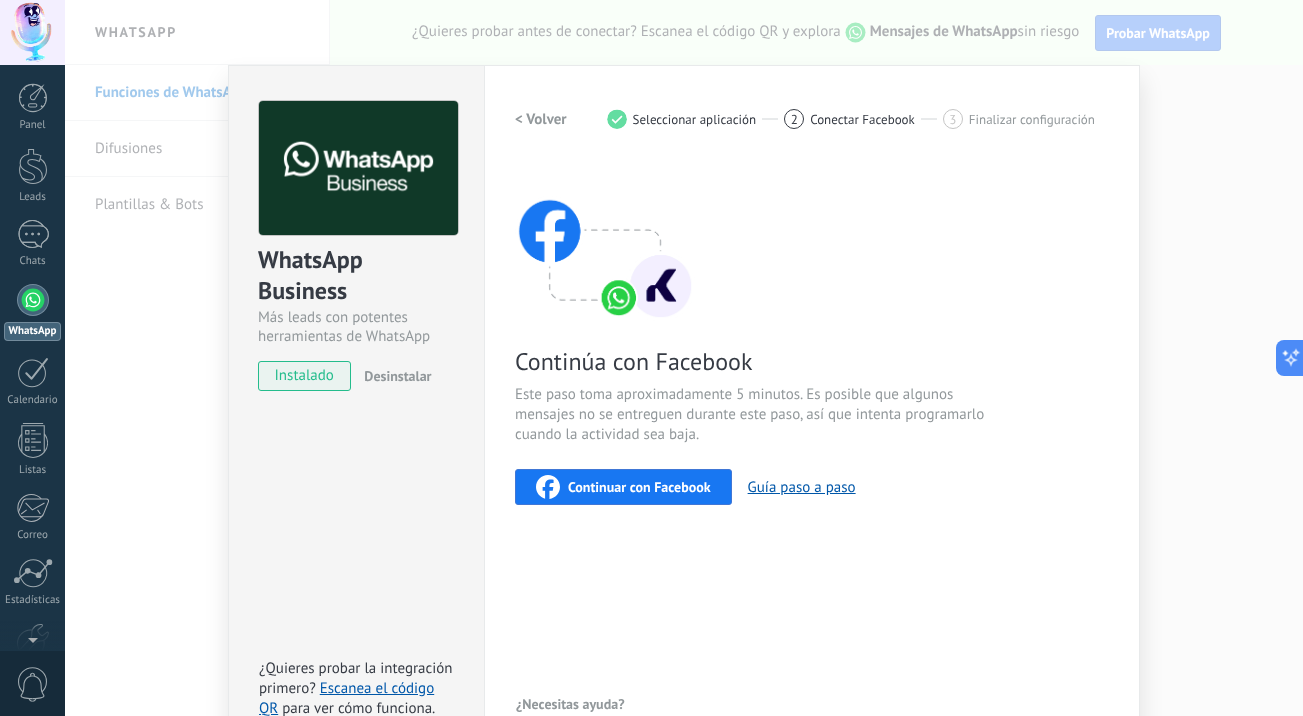 click on "Continuar con Facebook" at bounding box center [639, 487] 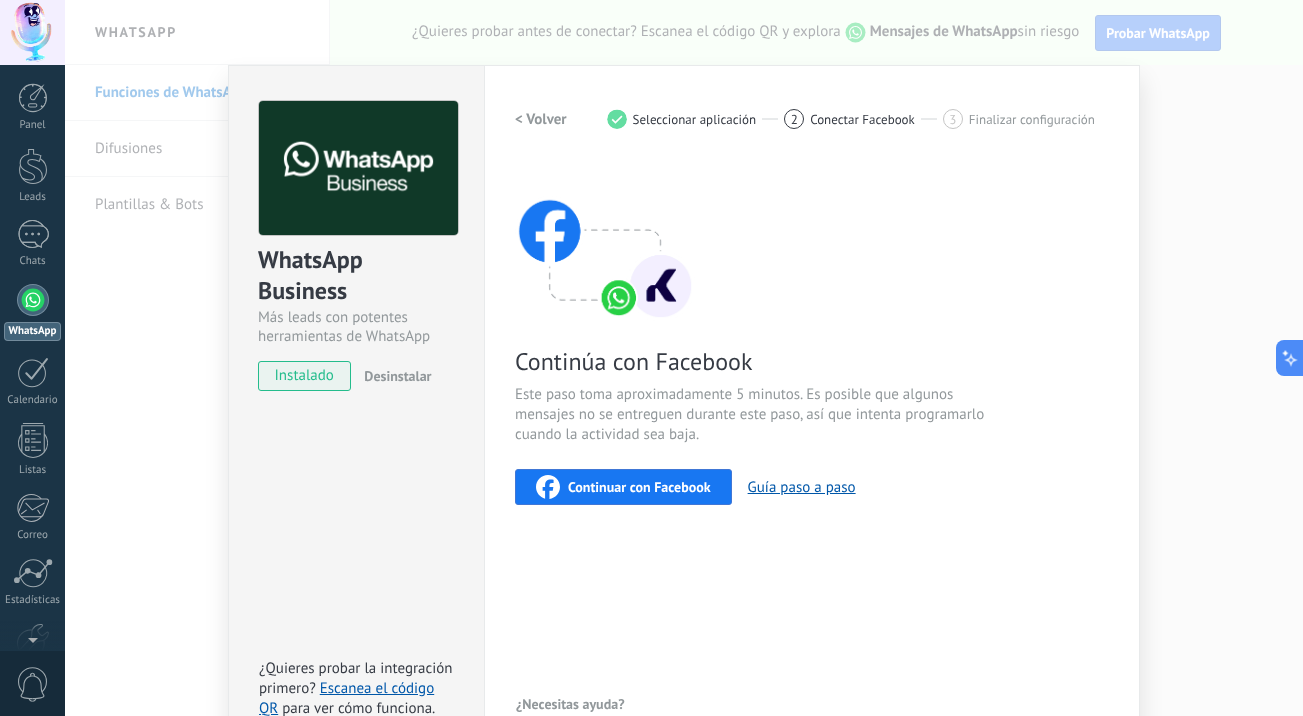 click on "WhatsApp Business Más leads con potentes herramientas de WhatsApp instalado Desinstalar ¿Quieres probar la integración primero?   Escanea el código QR   para ver cómo funciona. Configuraciones Autorizaciones This tab logs the users who have granted integration access to this account. If you want to to remove a user's ability to send requests to the account on behalf of this integration, you can revoke access. If access is revoked from all users, the integration will stop working. This app is installed, but no one has given it access yet. WhatsApp Cloud API más _:  Guardar < Volver 1 Seleccionar aplicación 2 Conectar Facebook  3 Finalizar configuración Continúa con Facebook Este paso toma aproximadamente 5 minutos. Es posible que algunos mensajes no se entreguen durante este paso, así que intenta programarlo cuando la actividad sea baja. Continuar con Facebook Guía paso a paso ¿Necesitas ayuda?" at bounding box center (684, 358) 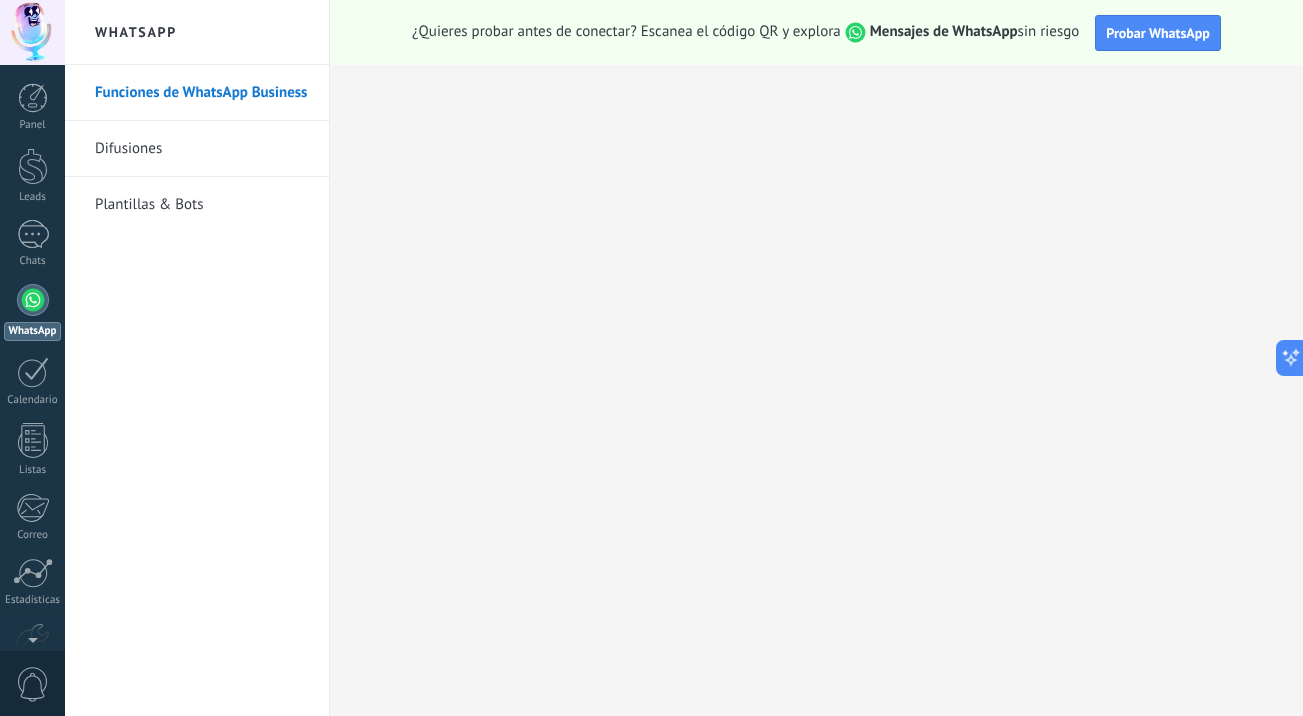 click on "Difusiones" at bounding box center [202, 149] 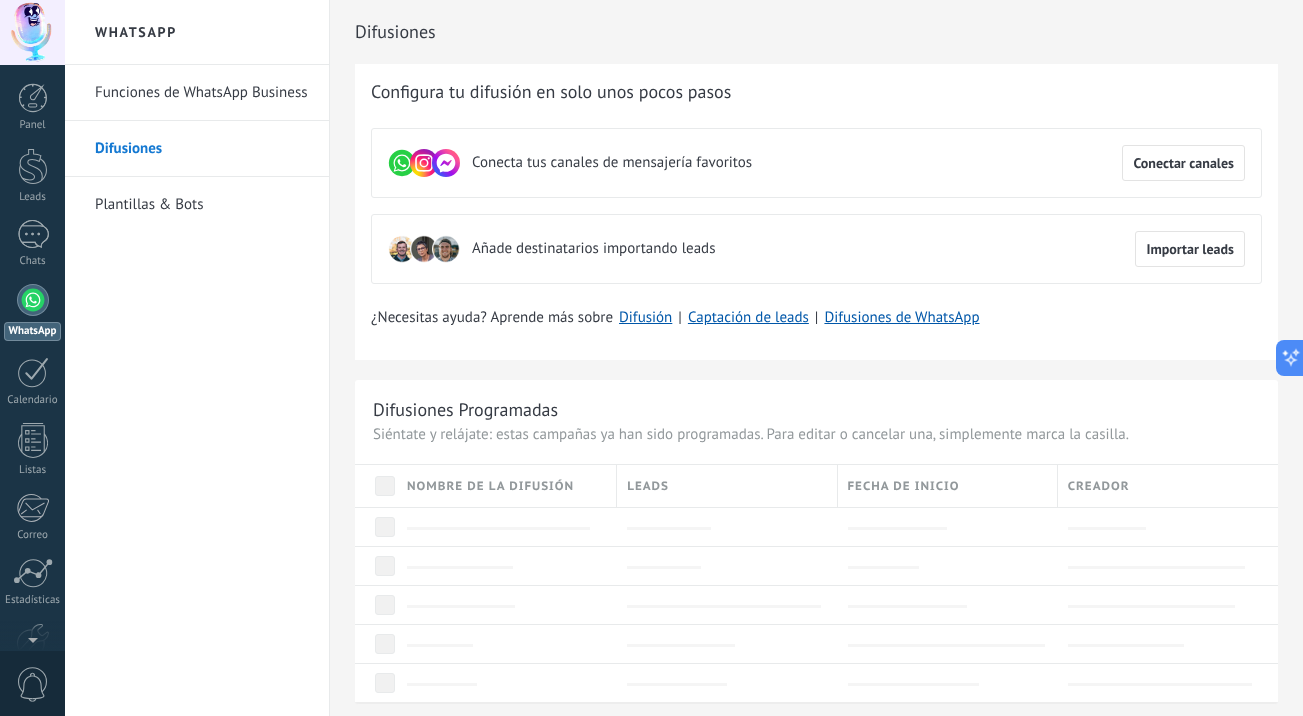 click on "Conecta tus canales de mensajería favoritos" at bounding box center [570, 163] 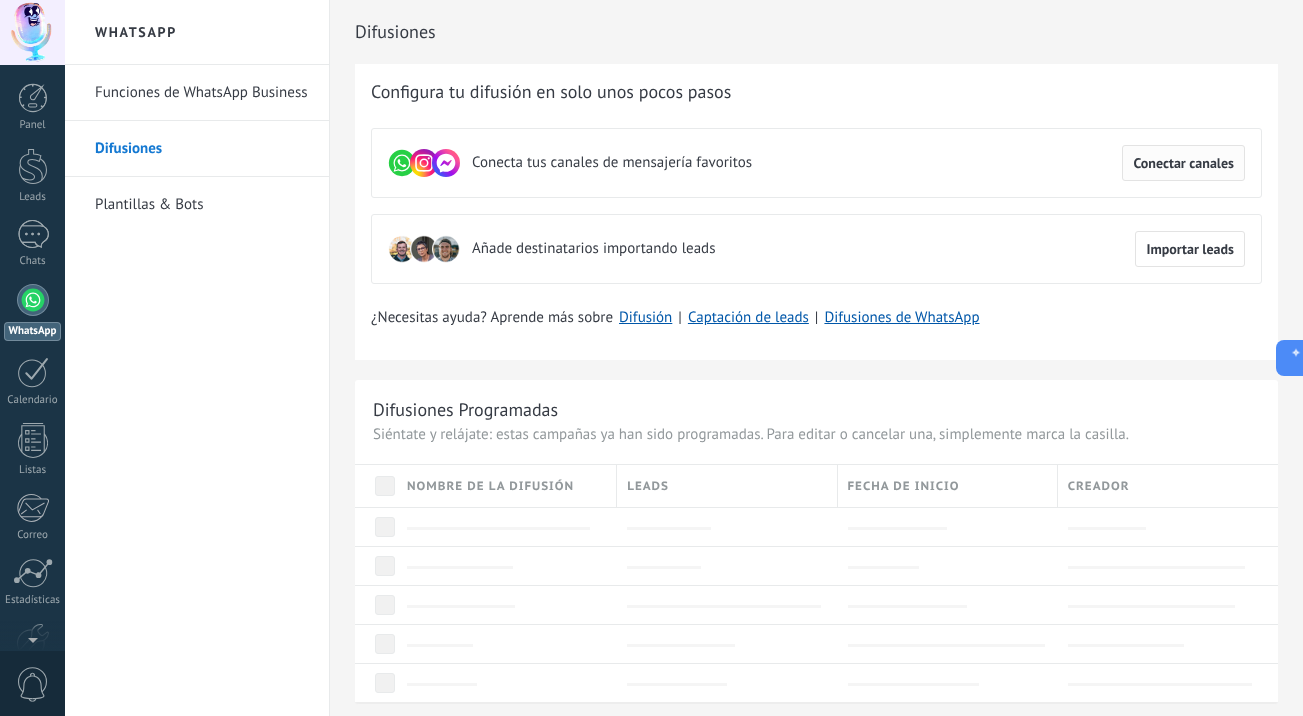 click on "Conectar canales" at bounding box center [1183, 163] 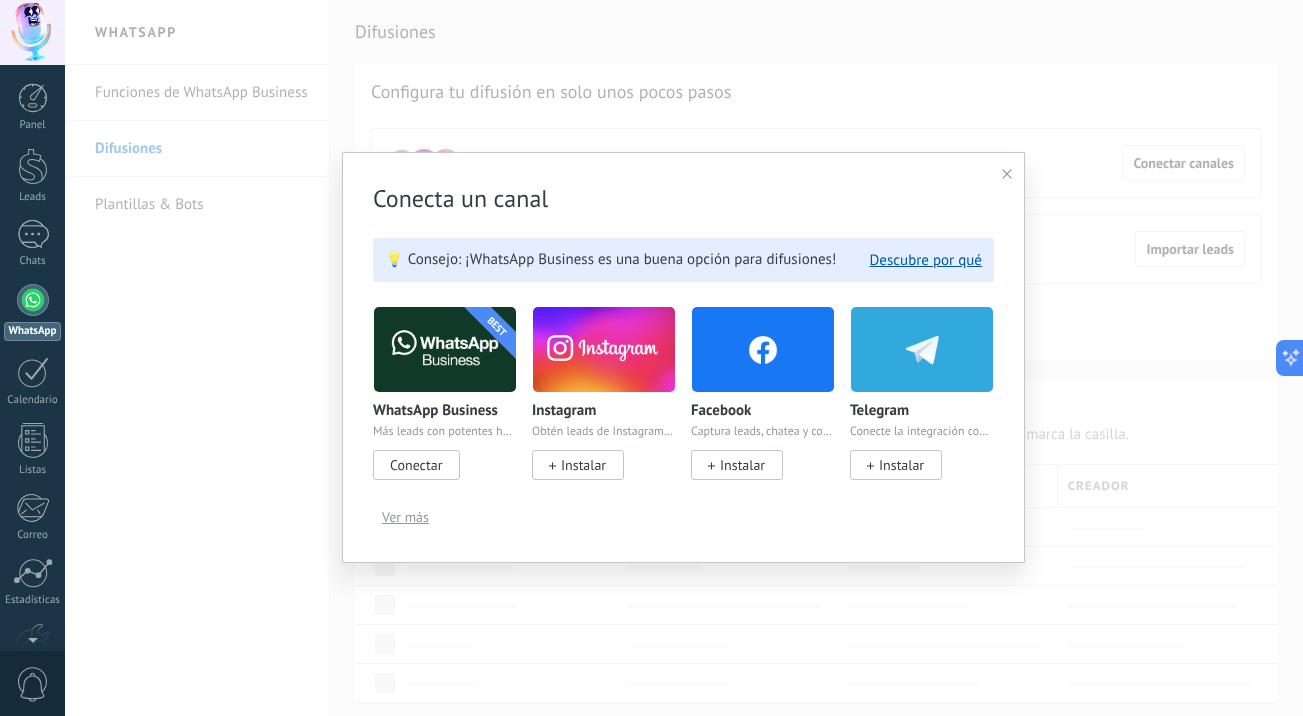 click on "Instalar" at bounding box center (583, 465) 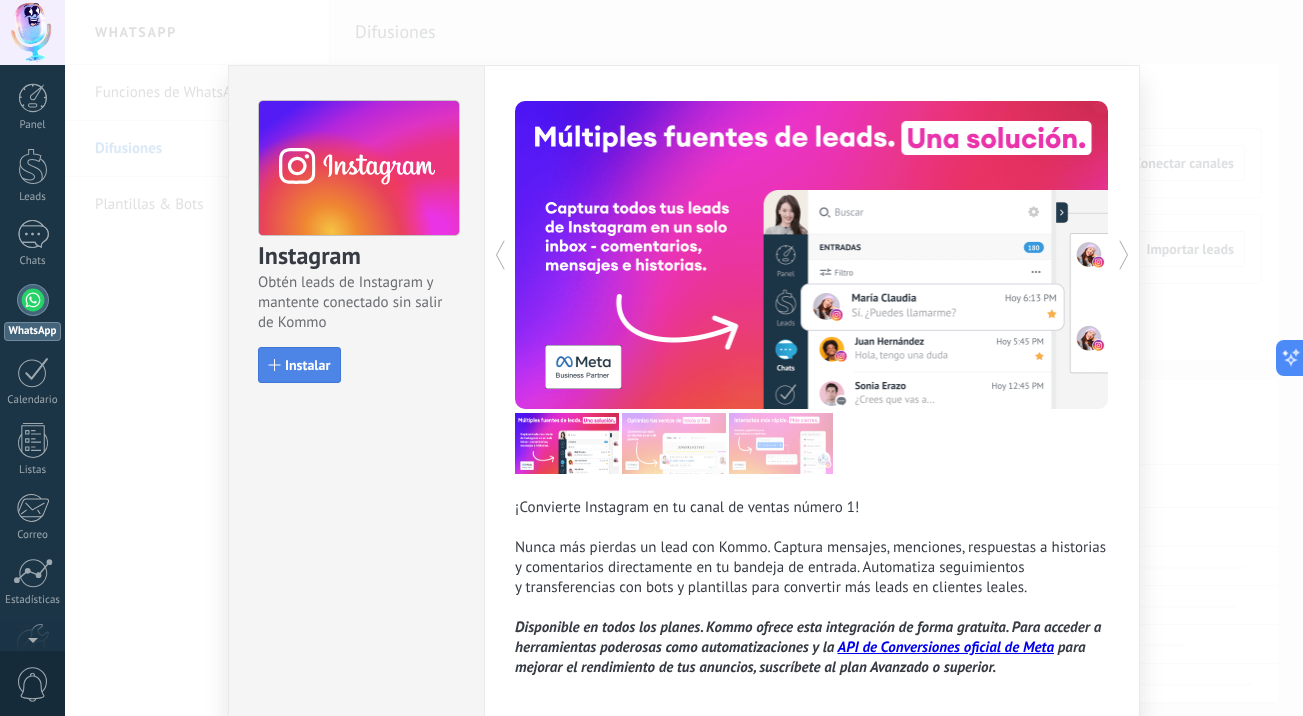 click on "Instalar" at bounding box center [307, 365] 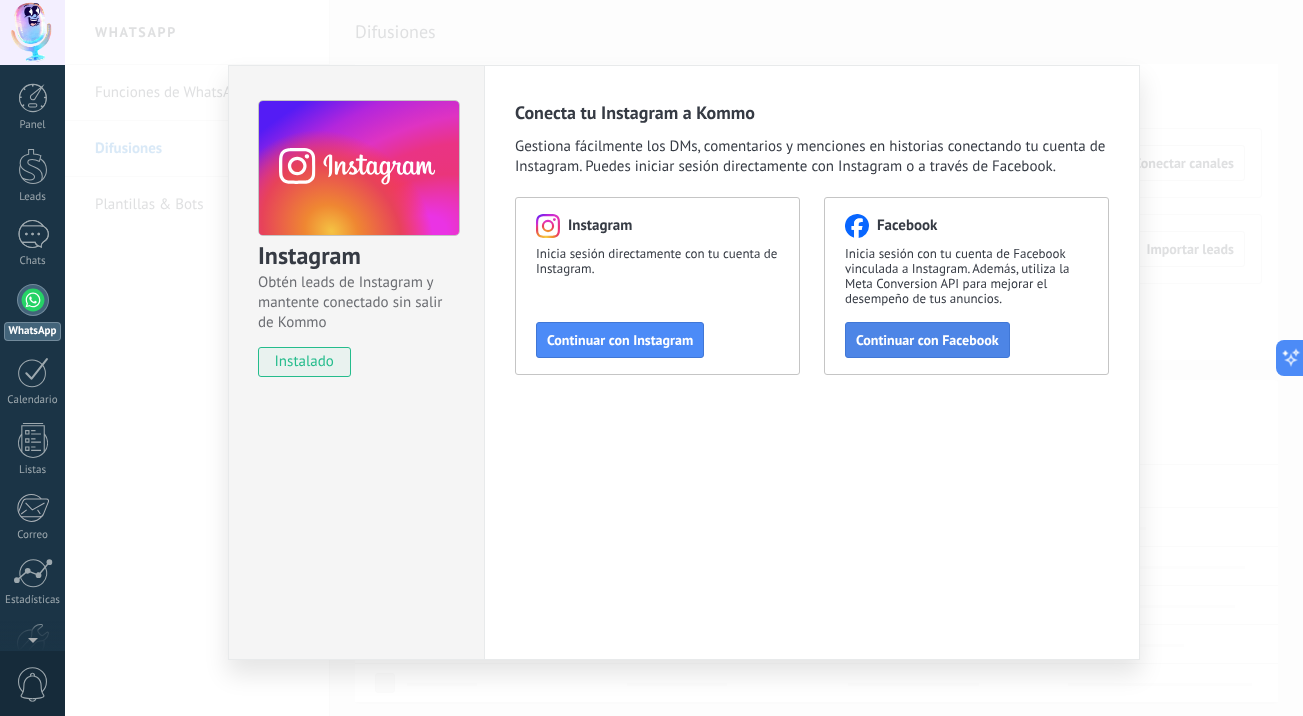 click on "Continuar con Facebook" at bounding box center (620, 340) 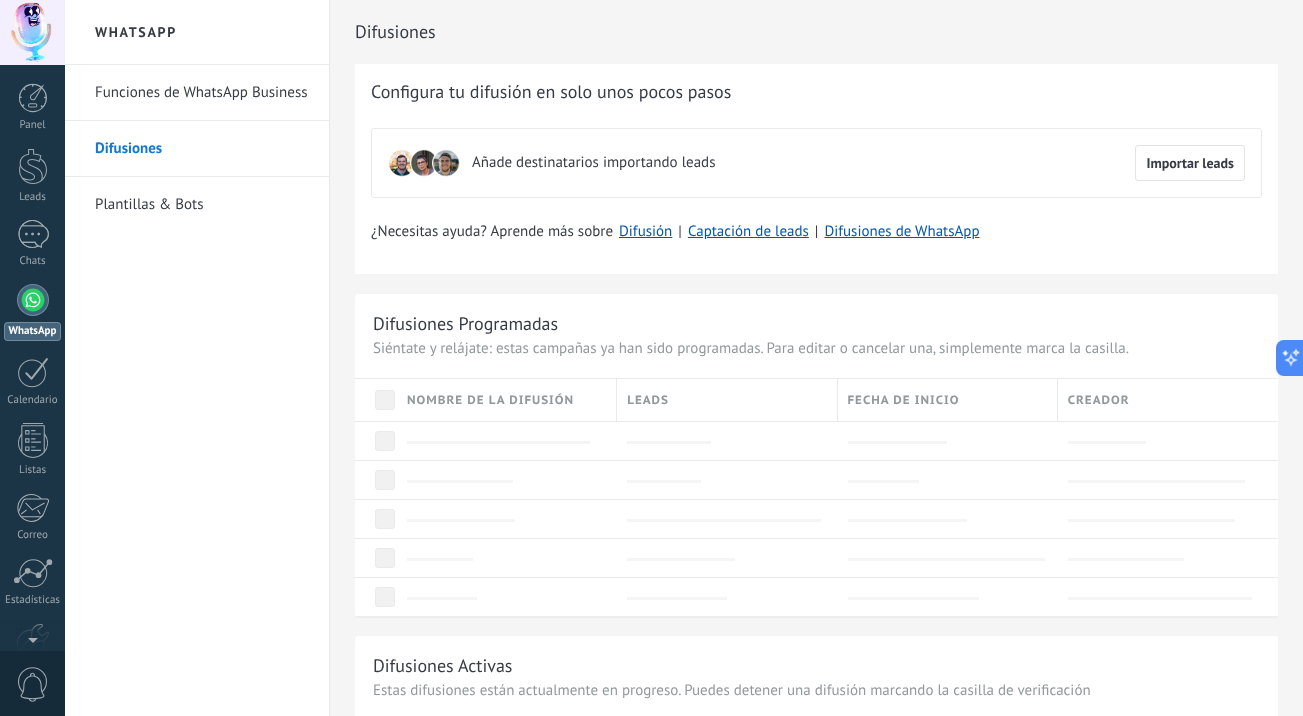 click on "Añade destinatarios importando leads" at bounding box center [593, 163] 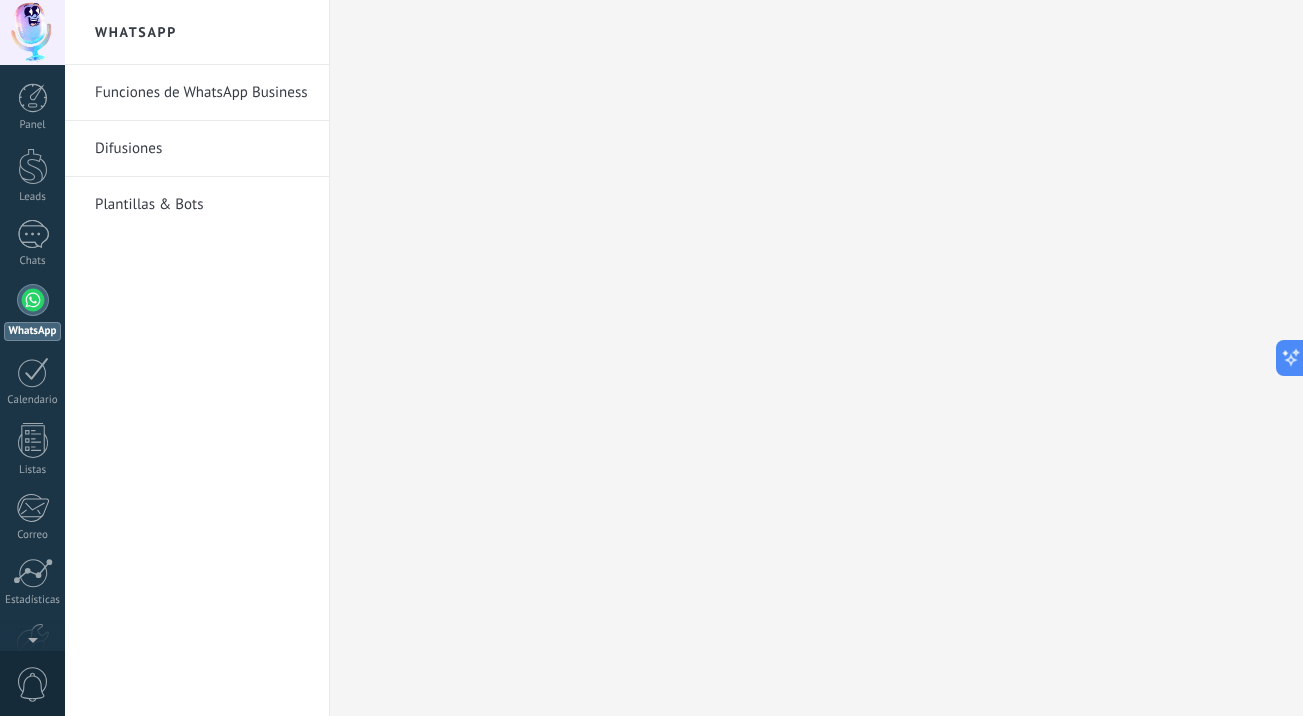 click on "Plantillas & Bots" at bounding box center (202, 205) 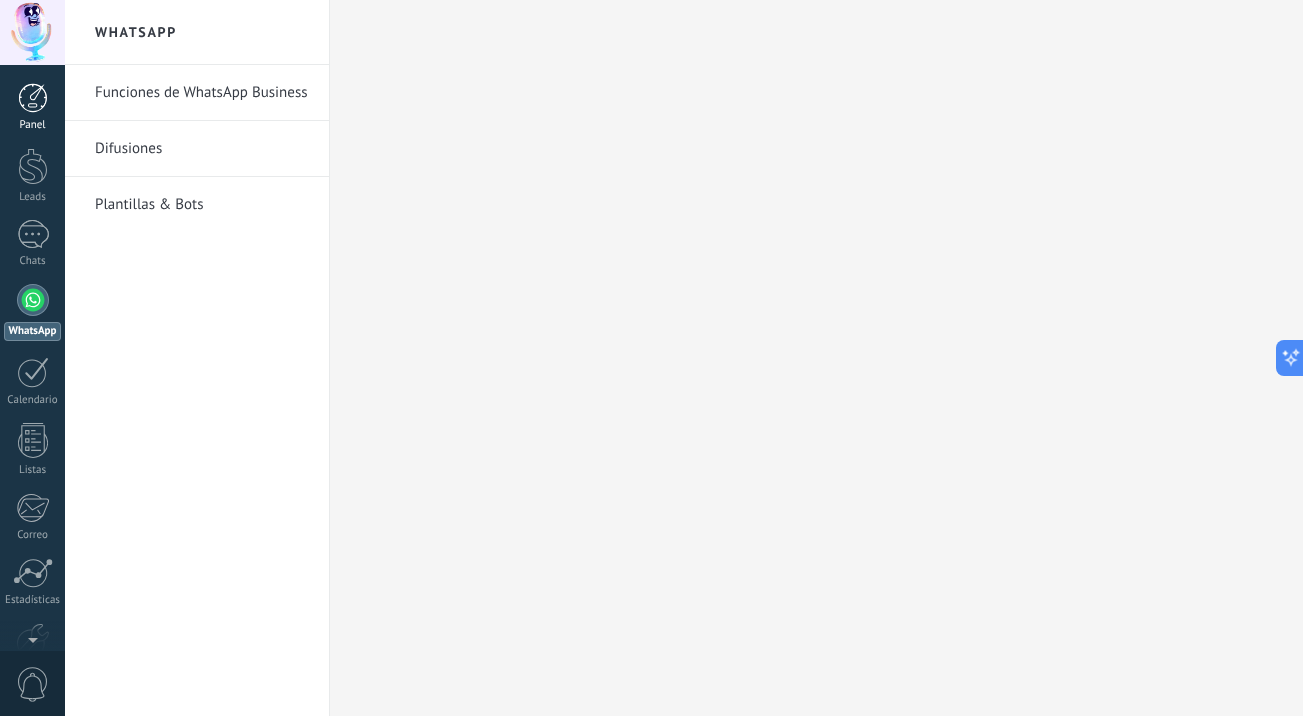 click at bounding box center (33, 98) 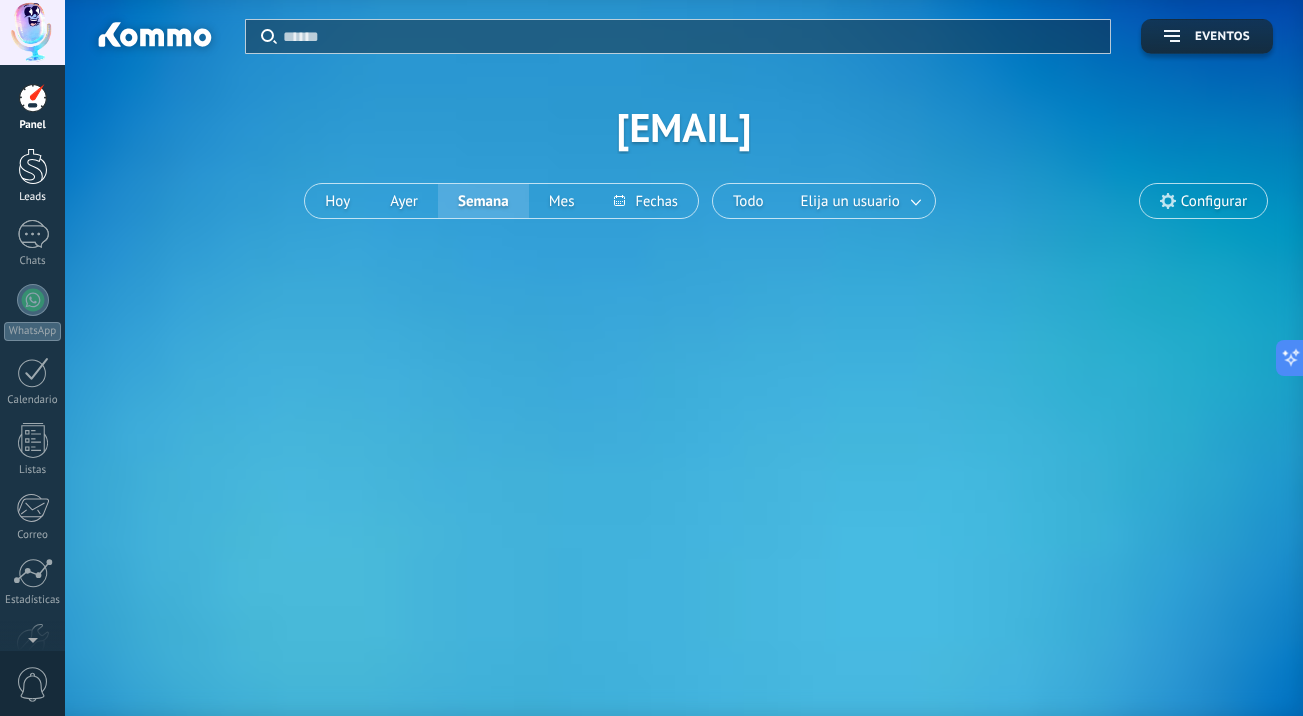 click at bounding box center [33, 166] 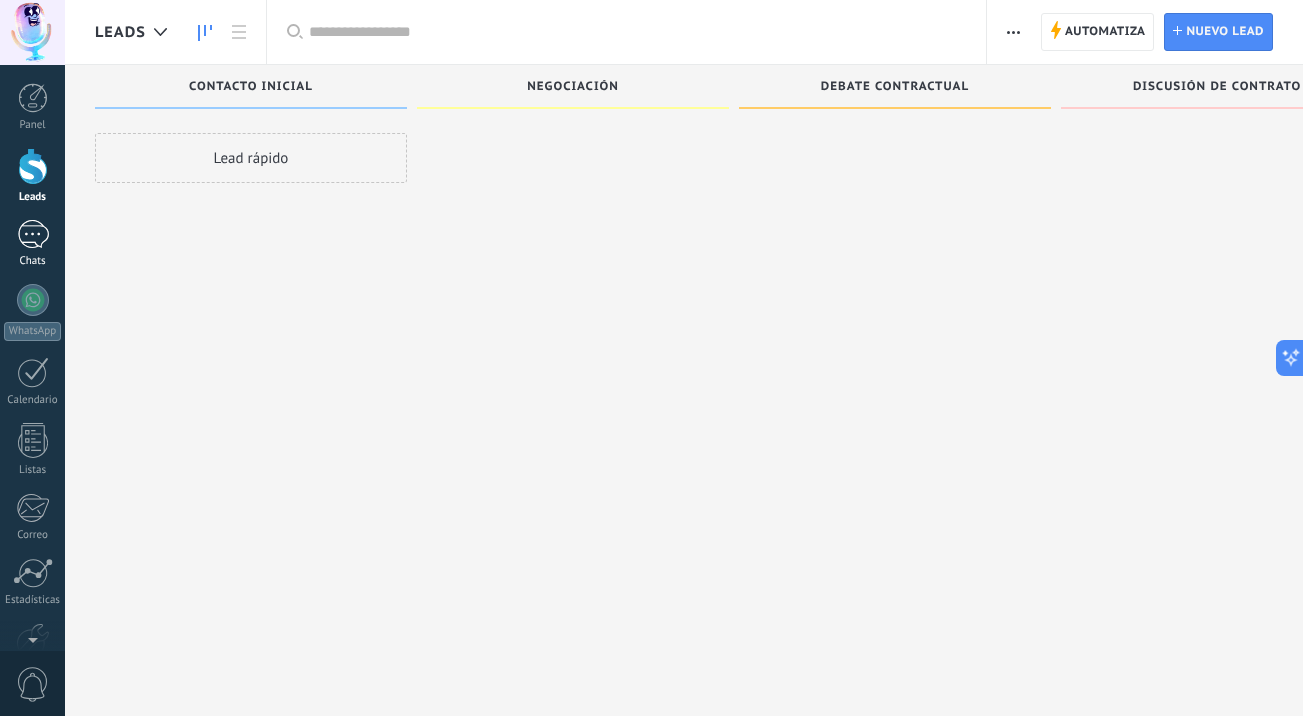 click at bounding box center [33, 234] 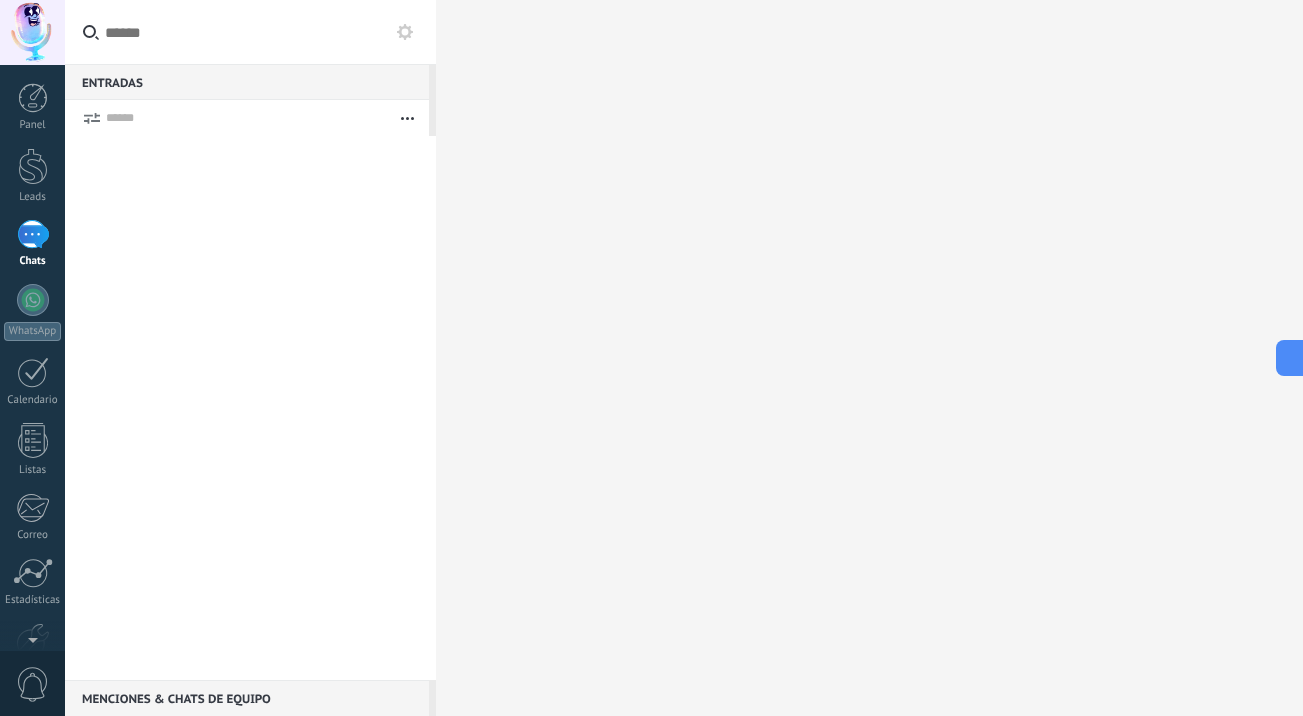 click at bounding box center [33, 234] 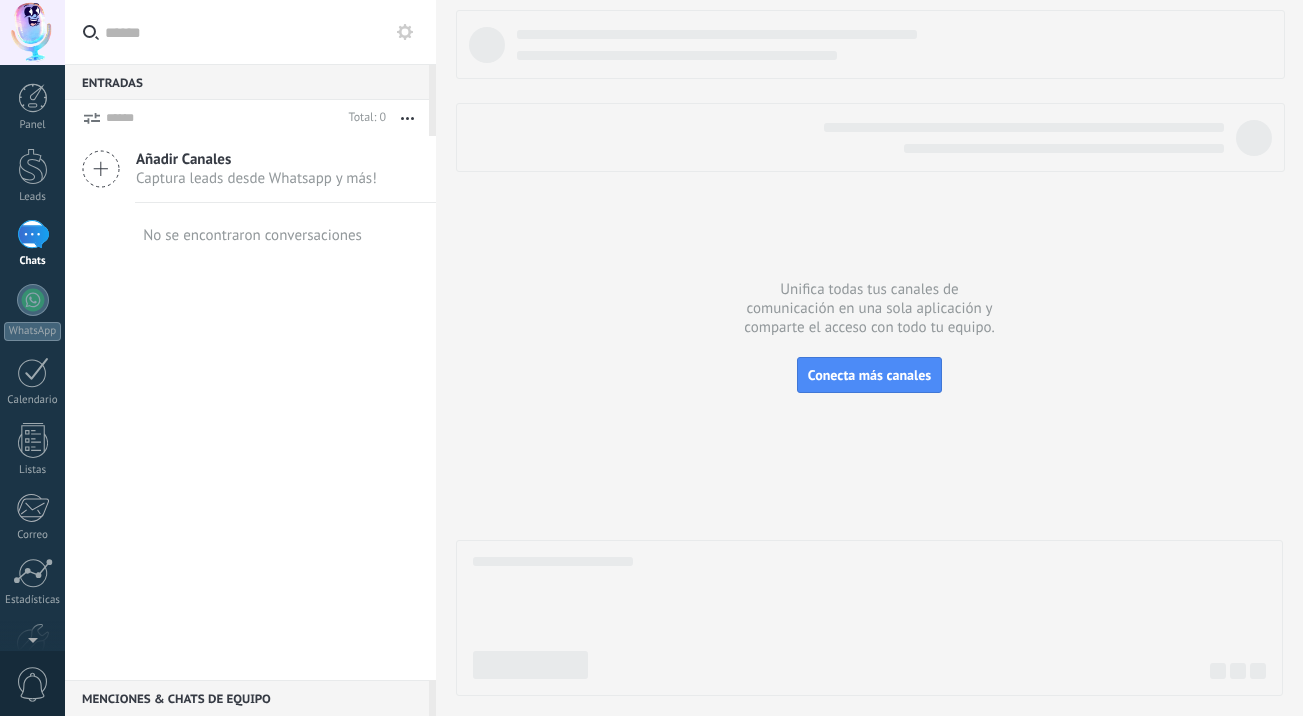 scroll, scrollTop: 0, scrollLeft: 0, axis: both 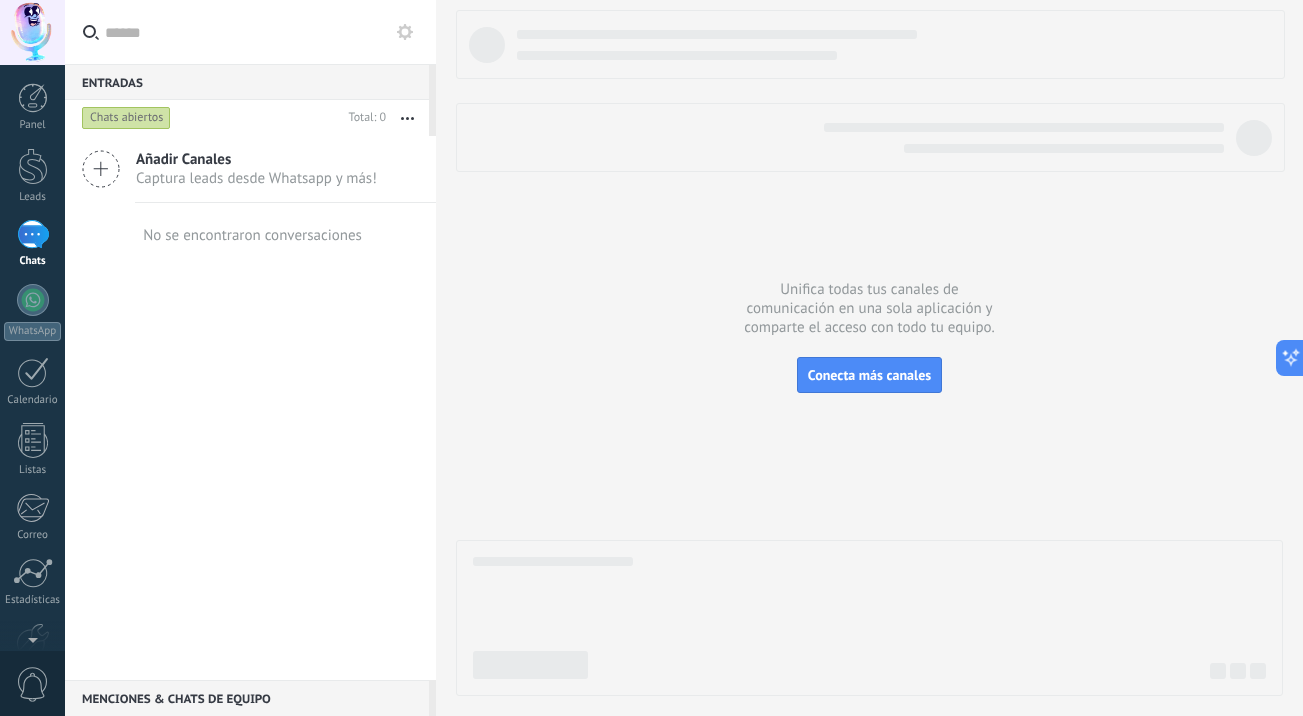 click on "Captura leads desde Whatsapp y más!" at bounding box center [256, 178] 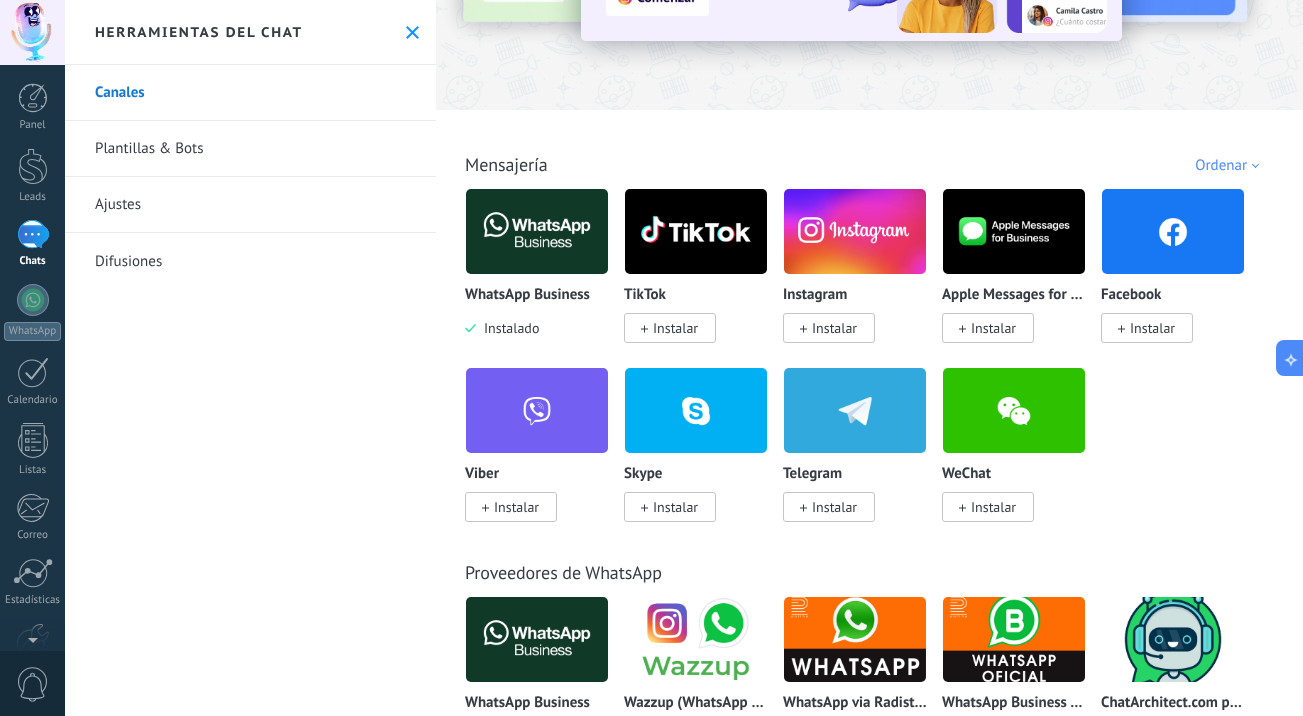 scroll, scrollTop: 240, scrollLeft: 0, axis: vertical 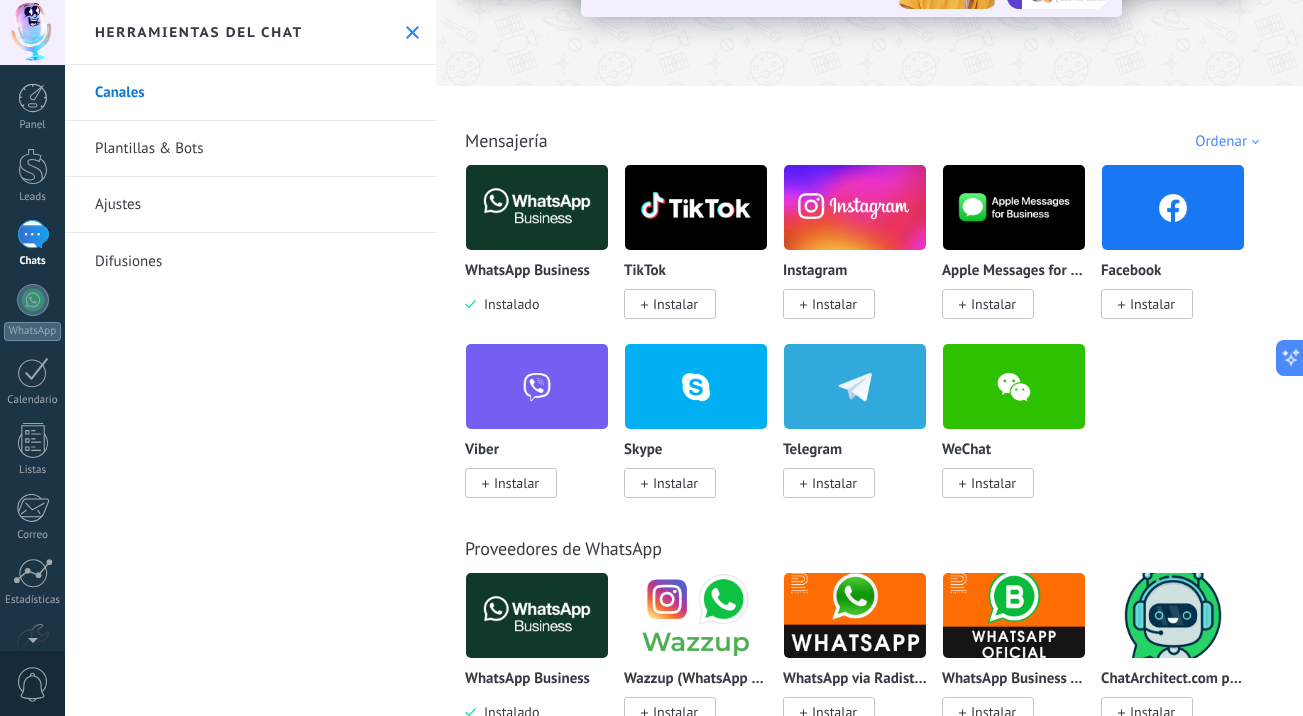 click on "Instalar" at bounding box center (829, 304) 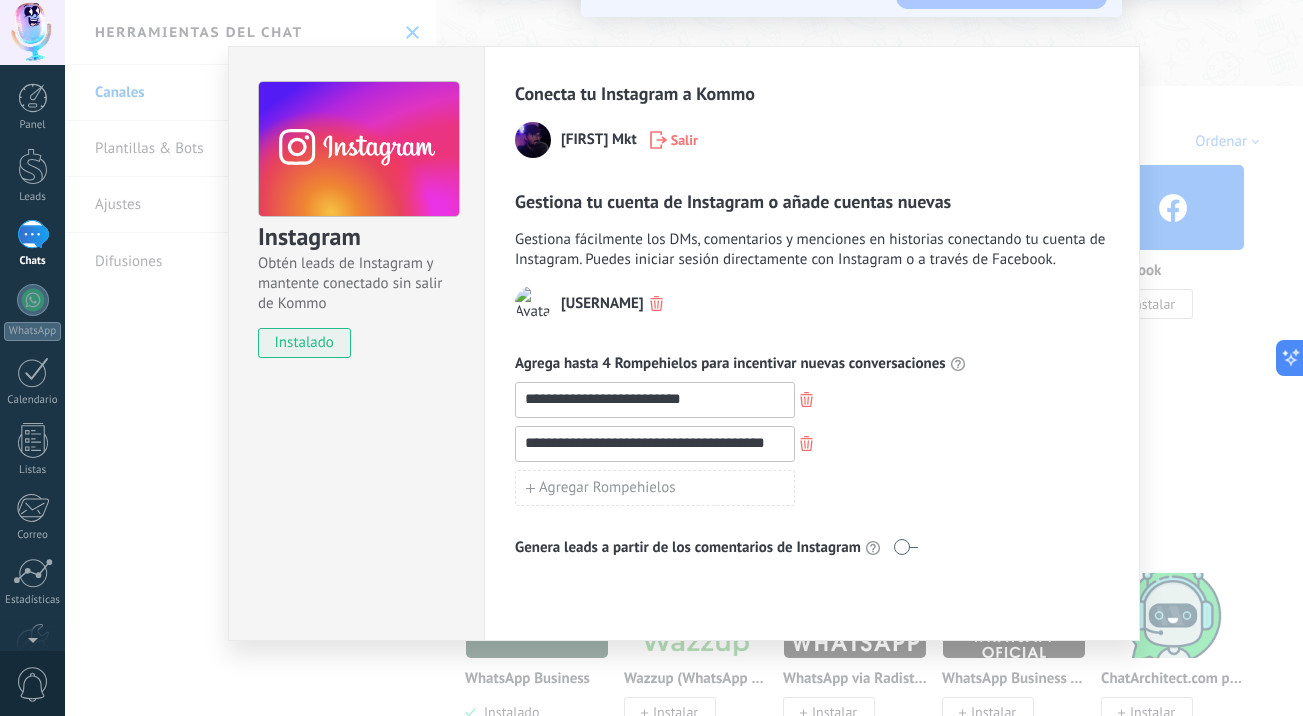 scroll, scrollTop: 0, scrollLeft: 0, axis: both 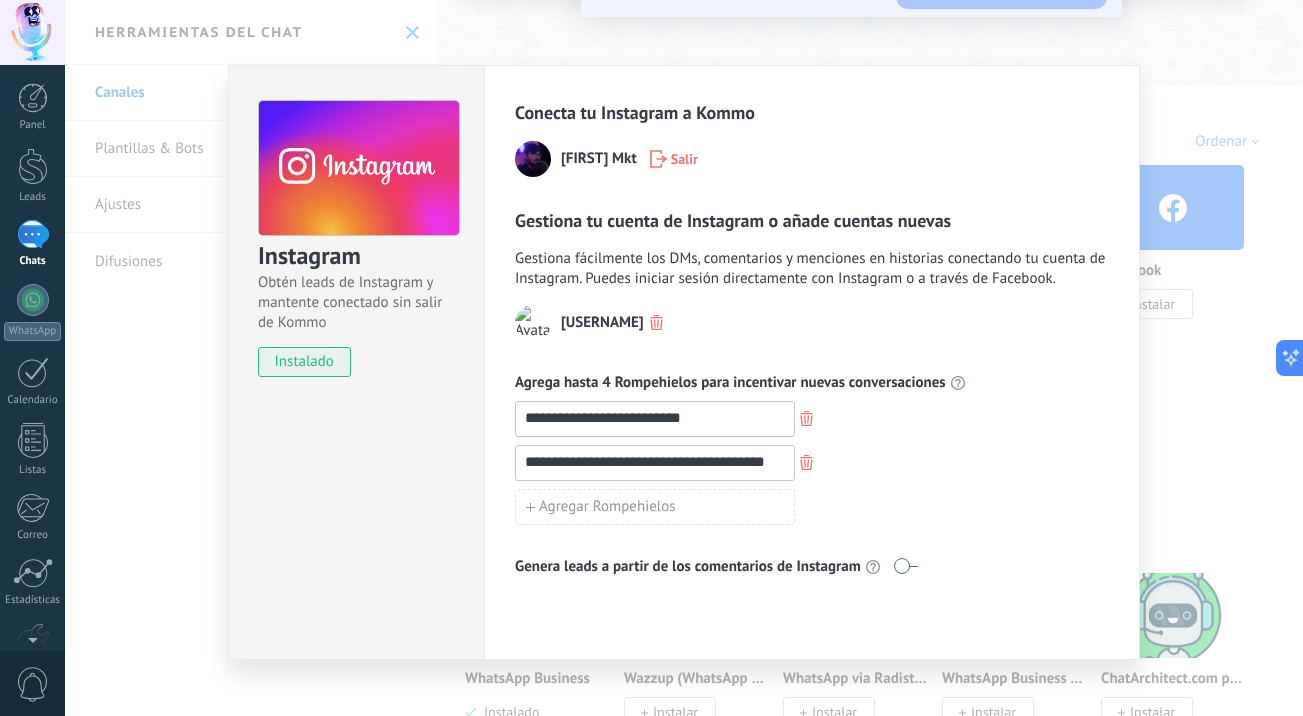 click on "**********" at bounding box center (684, 358) 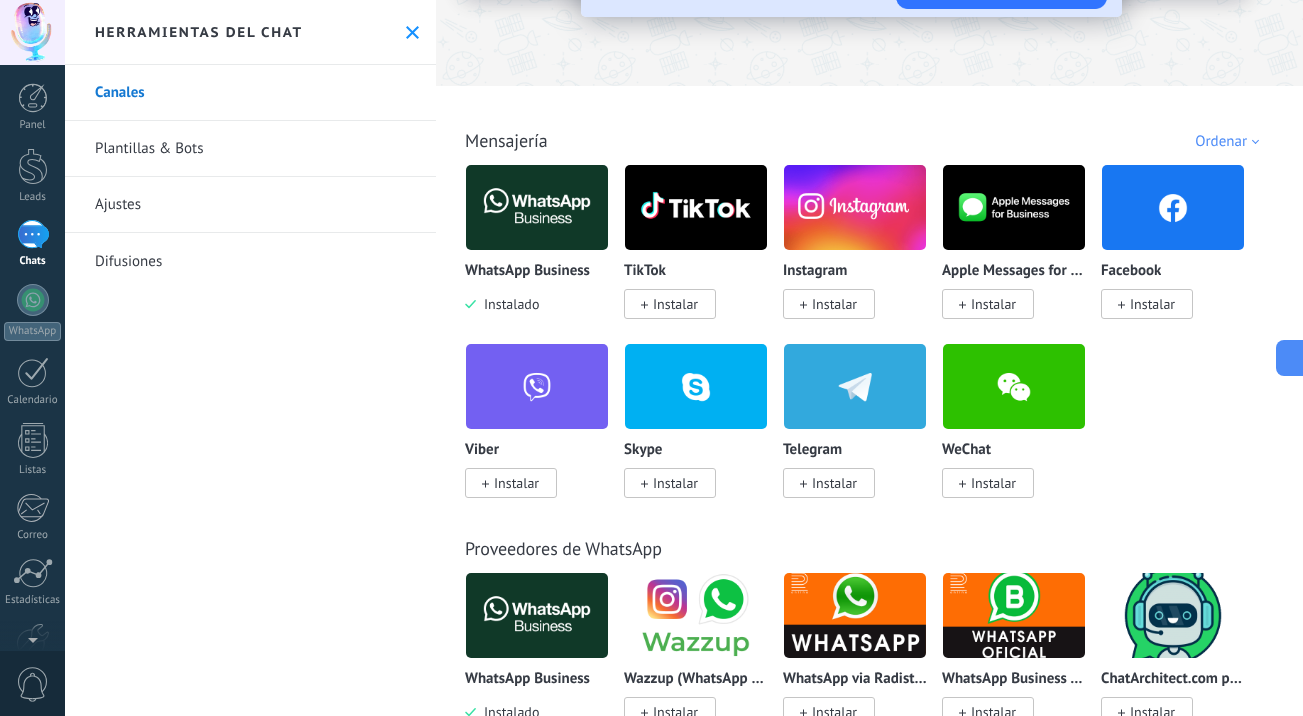 click on "Instalar" at bounding box center [834, 304] 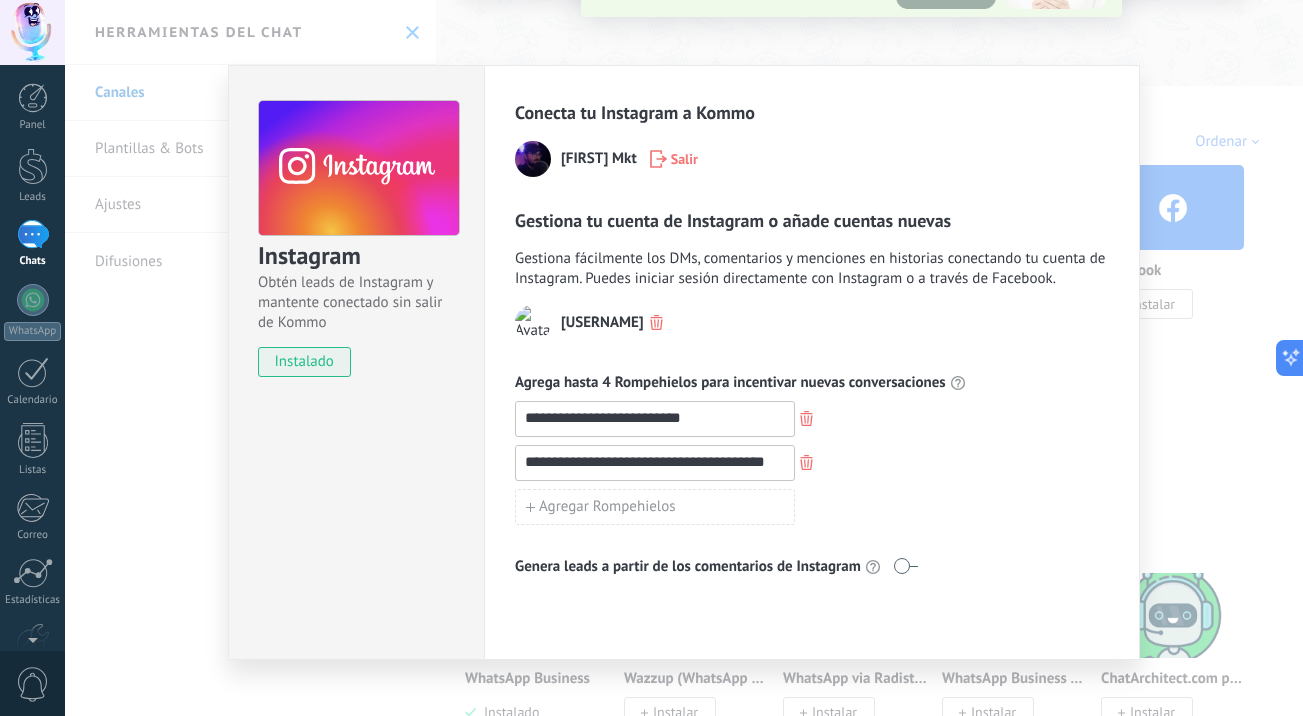 click on "**********" at bounding box center [684, 358] 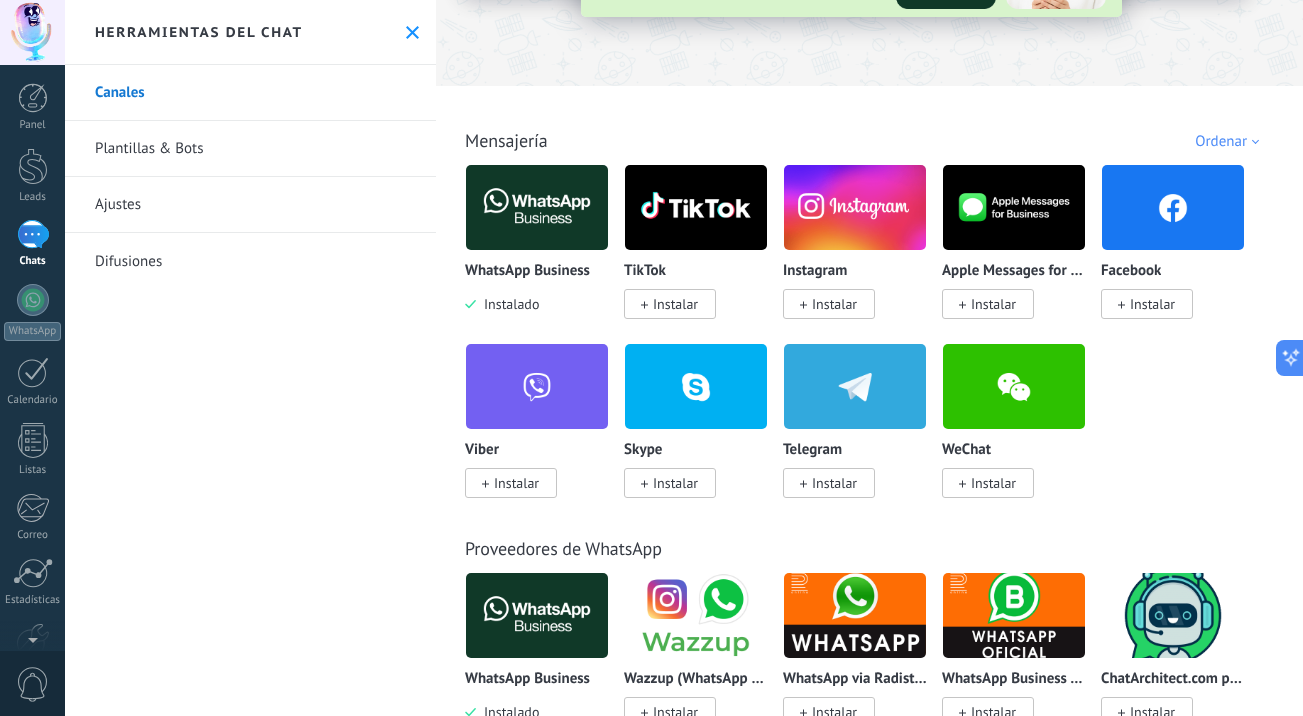 click on "Instalar" at bounding box center (1152, 304) 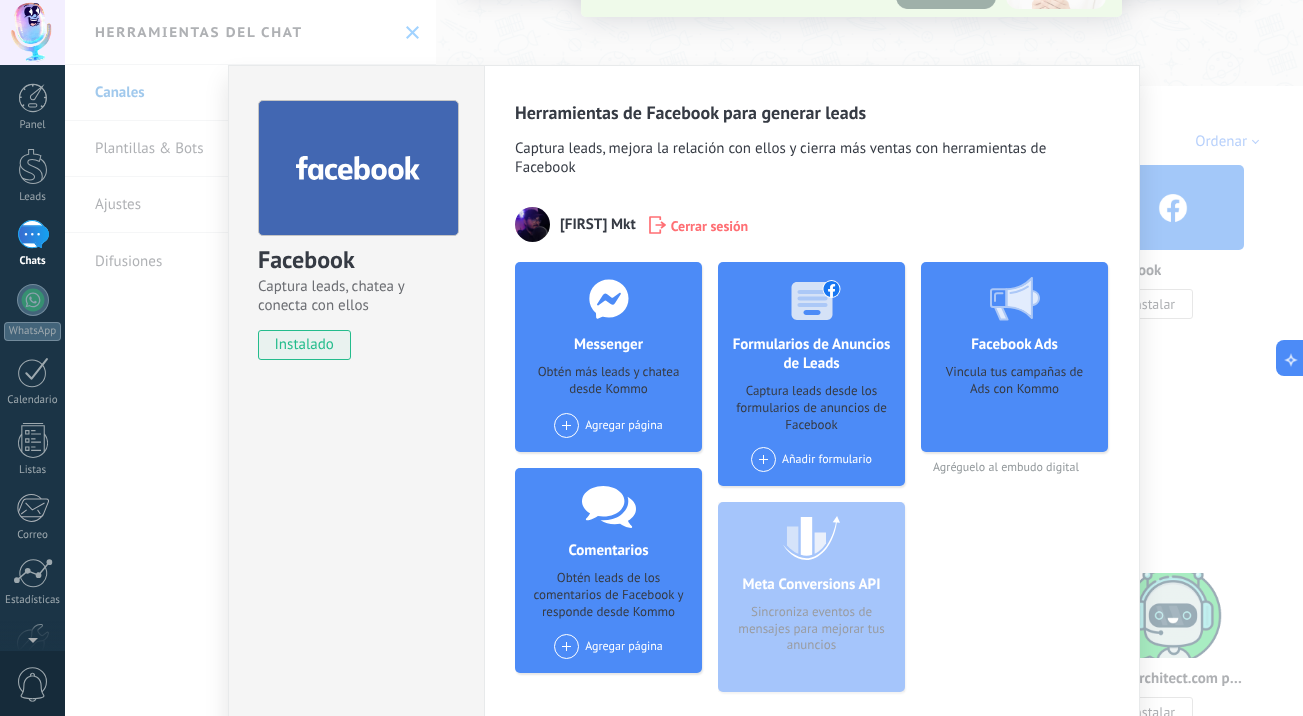 click on "Añadir formulario" at bounding box center (811, 459) 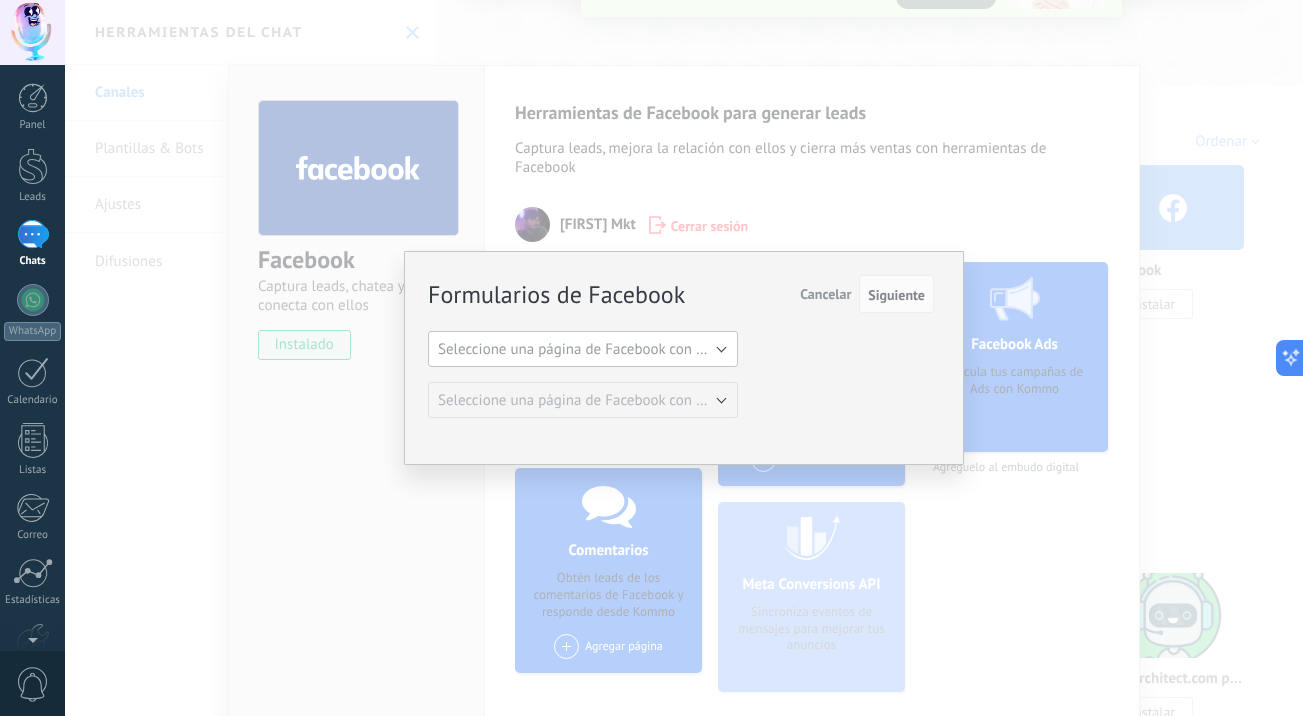 click on "Seleccione una página de Facebook con formas" at bounding box center [589, 349] 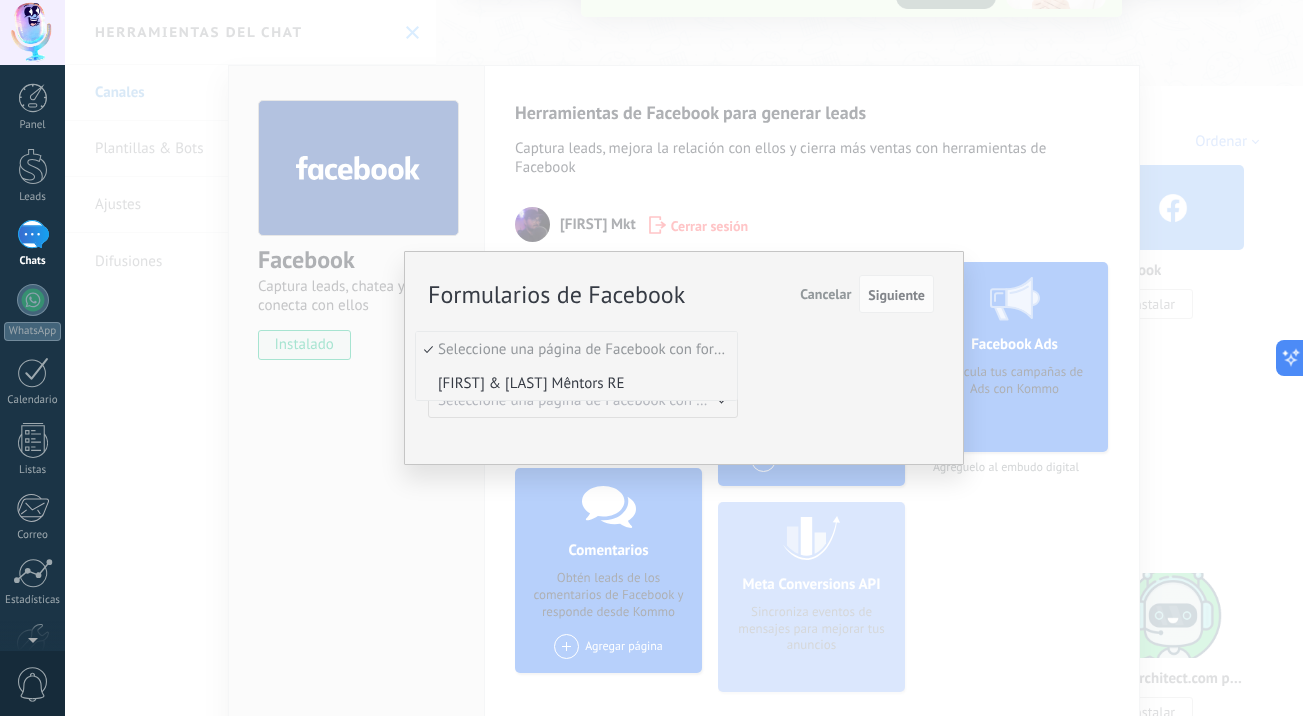 click on "Alan & Abril Mêntors RE" at bounding box center [576, 383] 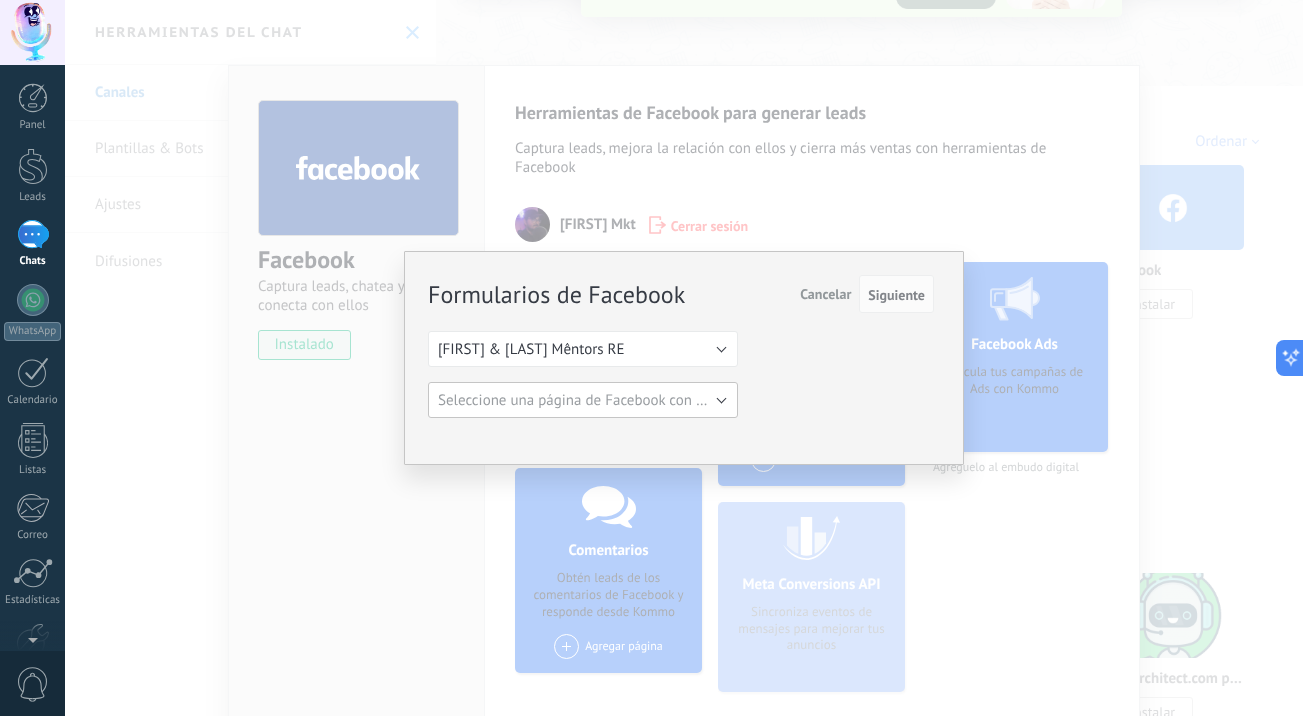 click on "Seleccione una página de Facebook con formas" at bounding box center [589, 400] 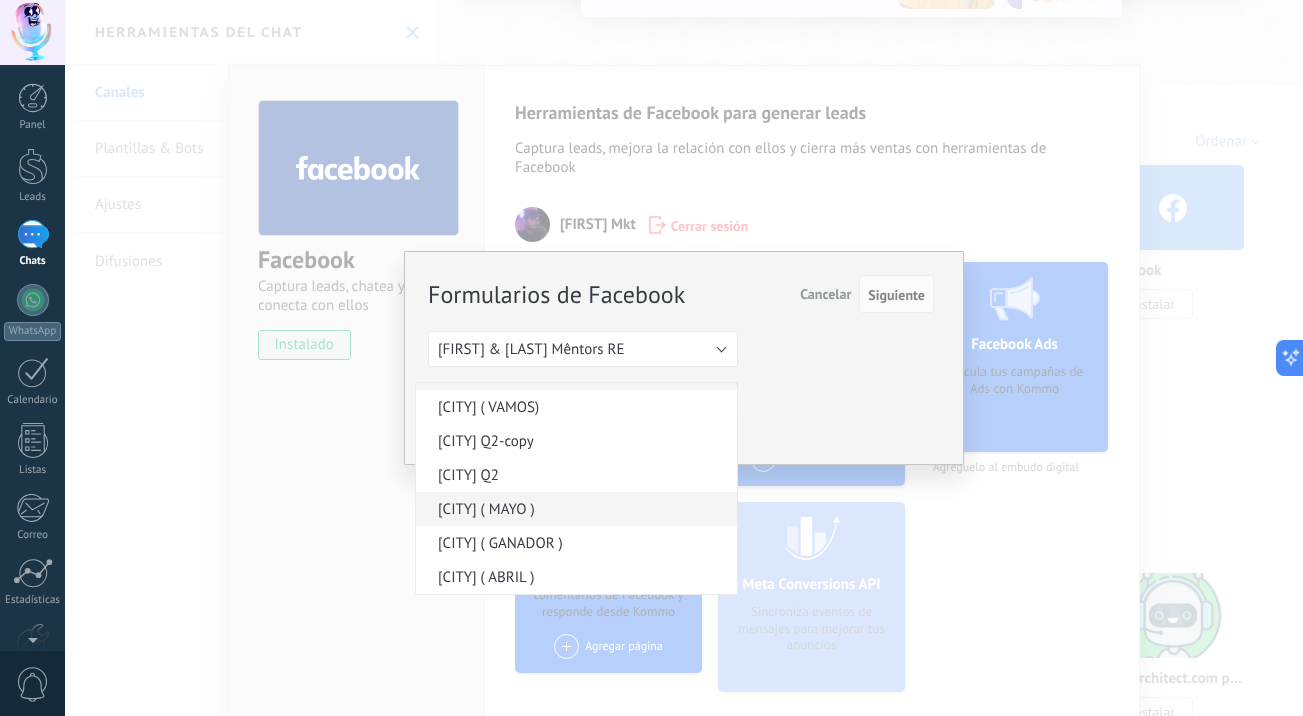 scroll, scrollTop: 0, scrollLeft: 0, axis: both 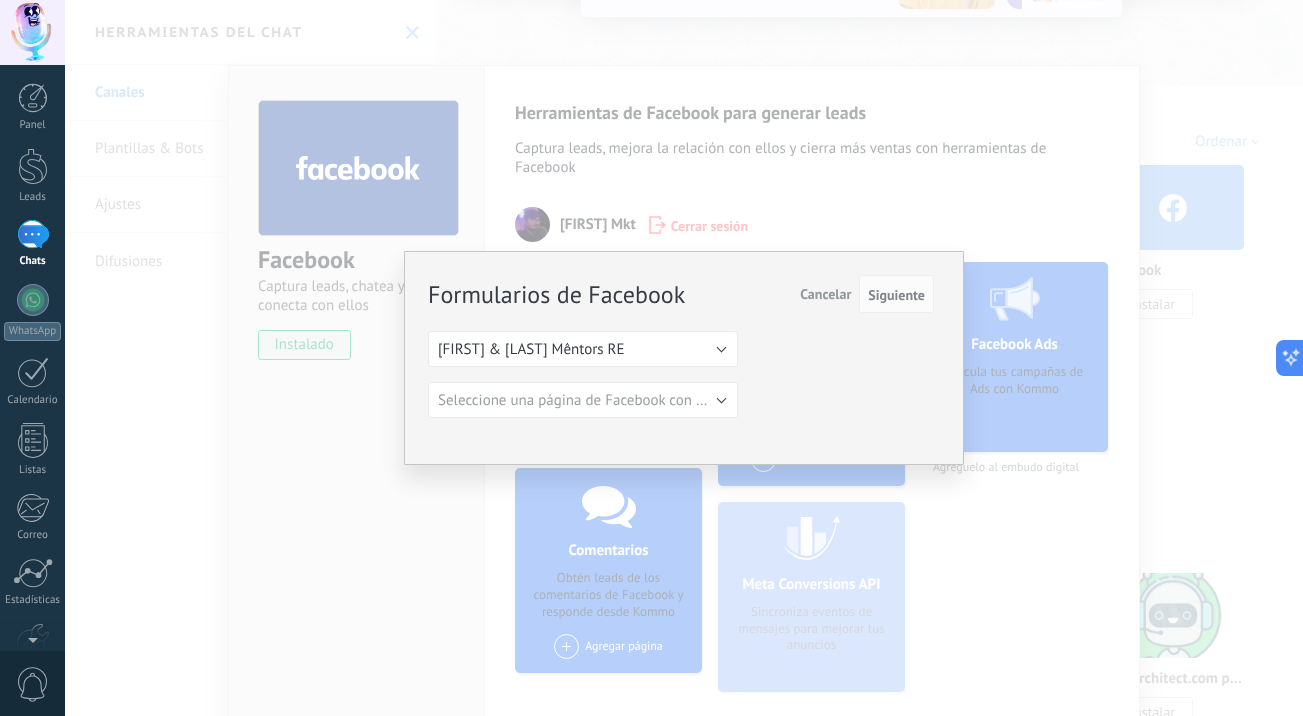 click on "Formularios de Facebook Siguiente Cancelar Seleccione una página de Facebook con formas Alan & Abril Mêntors RE Alan & Abril Mêntors RE Seleccione una página de Facebook con formas PUERTO TELCHAC ( VAMOS) SAN ROQUE Q2-copy SAN ROQUE Q2 PUERTO TELCHAC ( MAYO ) PUERTO TELCHAC ( GANADOR ) PUERTO TELCHAC ( ABRIL ) Seleccione una página de Facebook con formas" at bounding box center (684, 358) 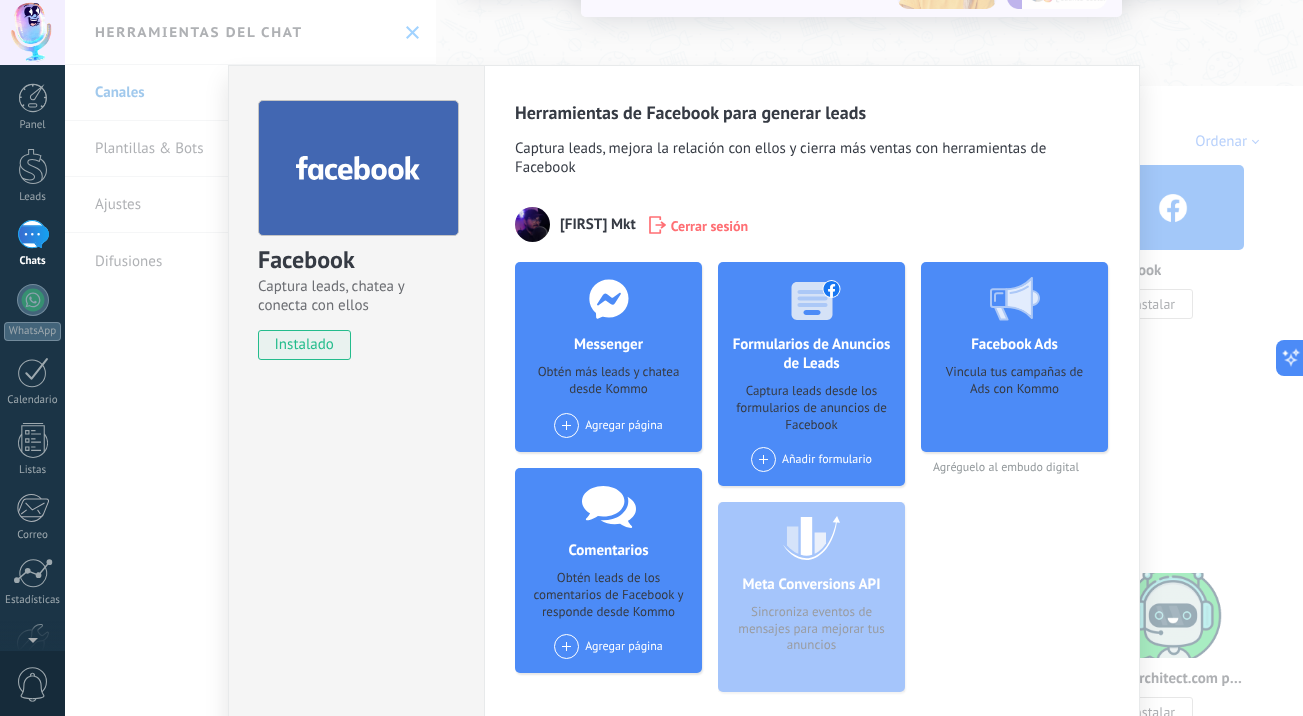 click on "Añadir formulario" at bounding box center (609, 432) 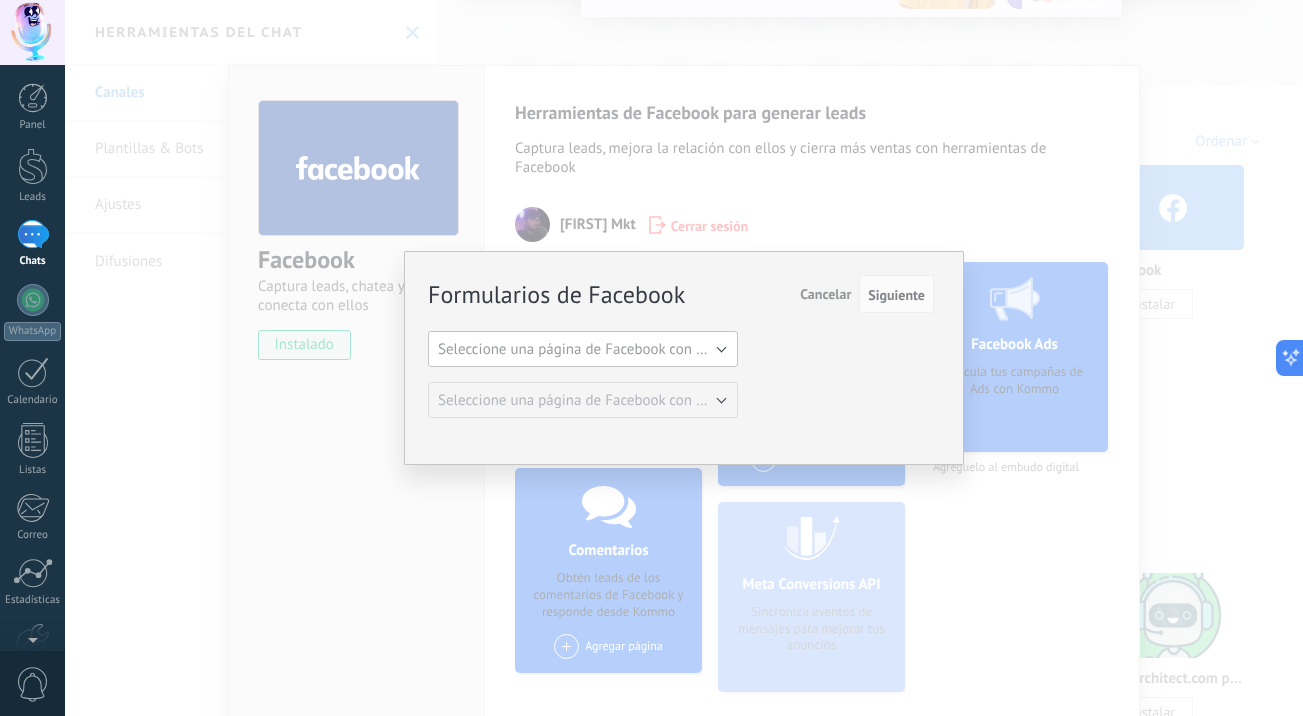click on "Seleccione una página de Facebook con formas" at bounding box center (589, 349) 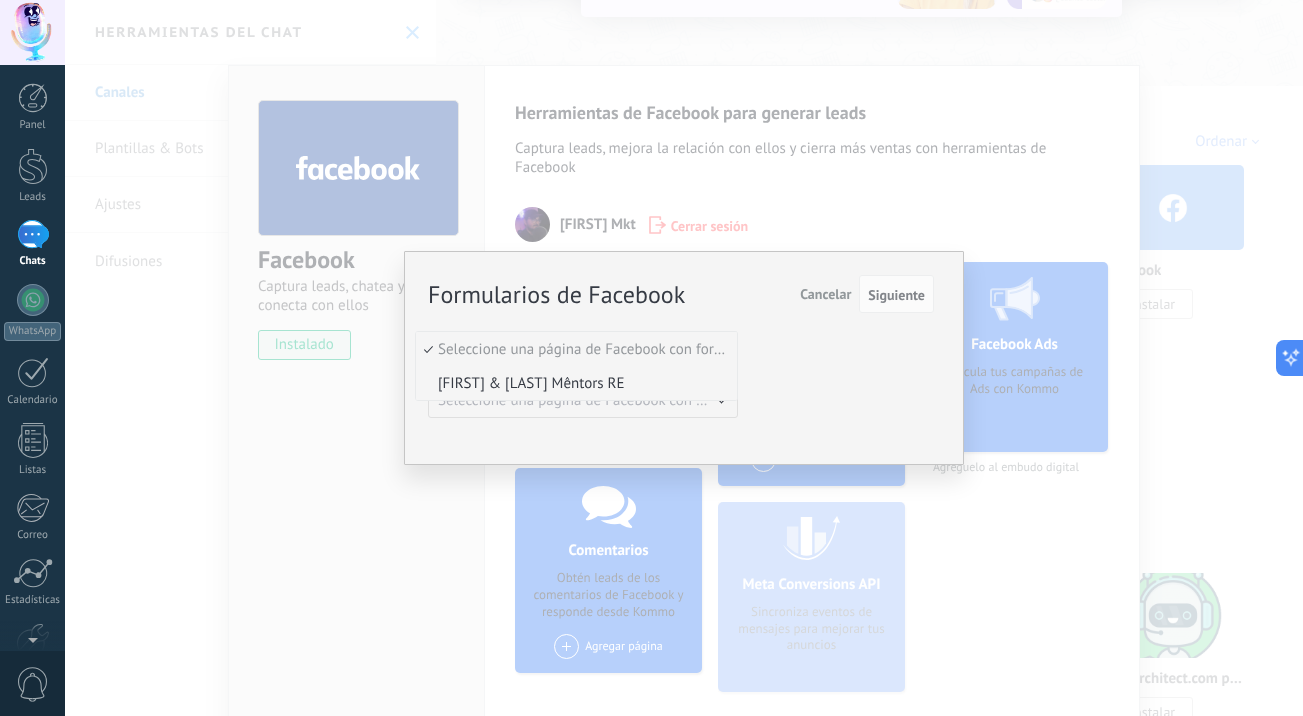 click on "Alan & Abril Mêntors RE" at bounding box center (573, 349) 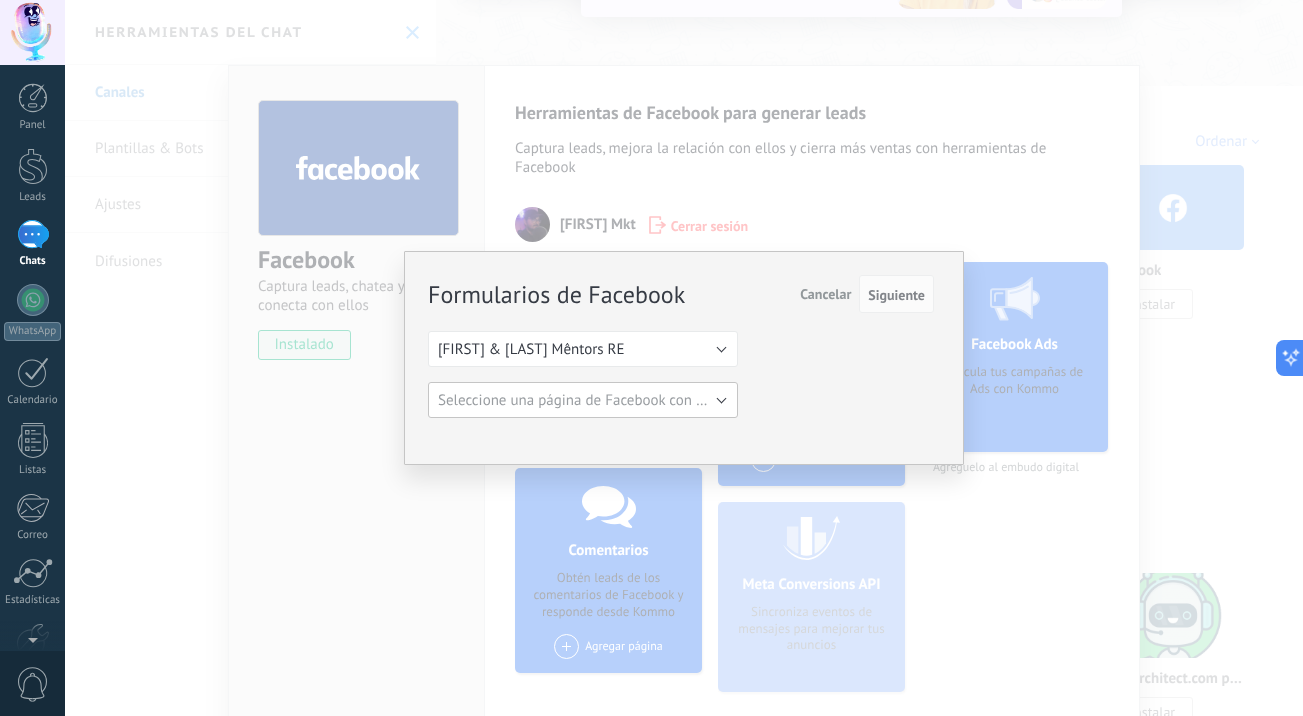 click on "Seleccione una página de Facebook con formas" at bounding box center [589, 400] 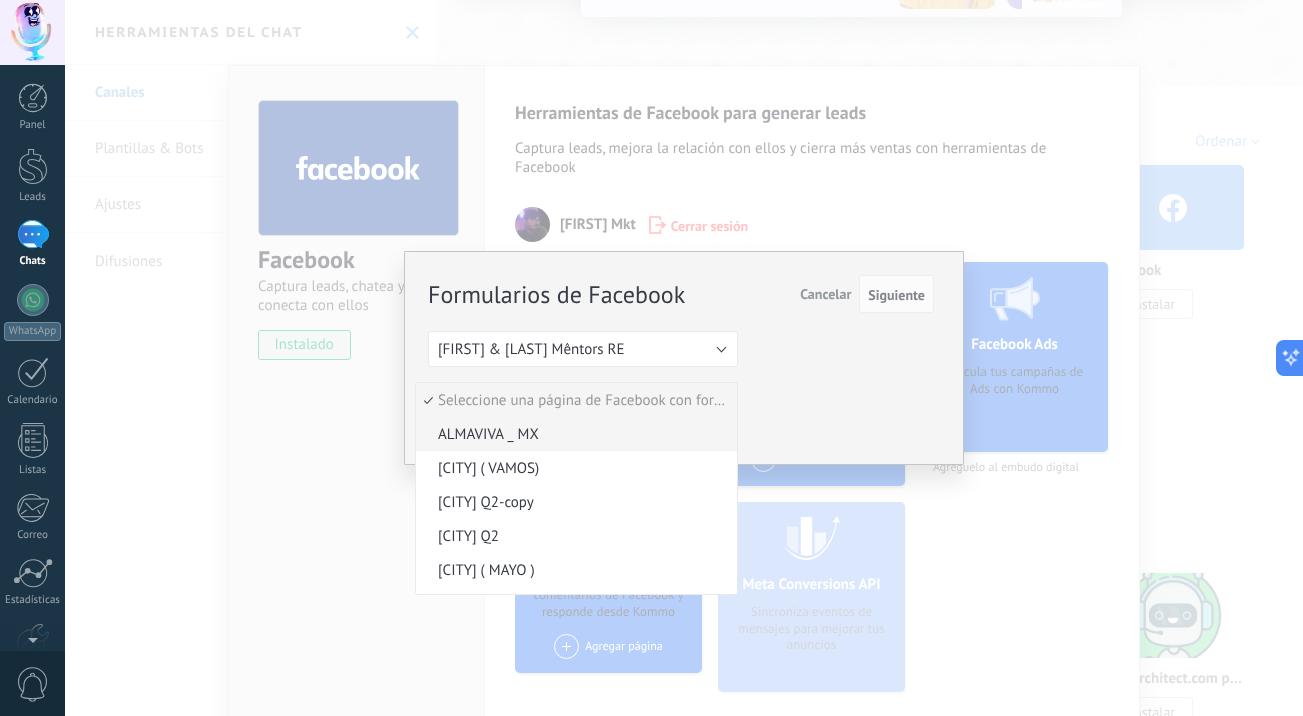 click on "ALMAVIVA _ MX" at bounding box center (573, 400) 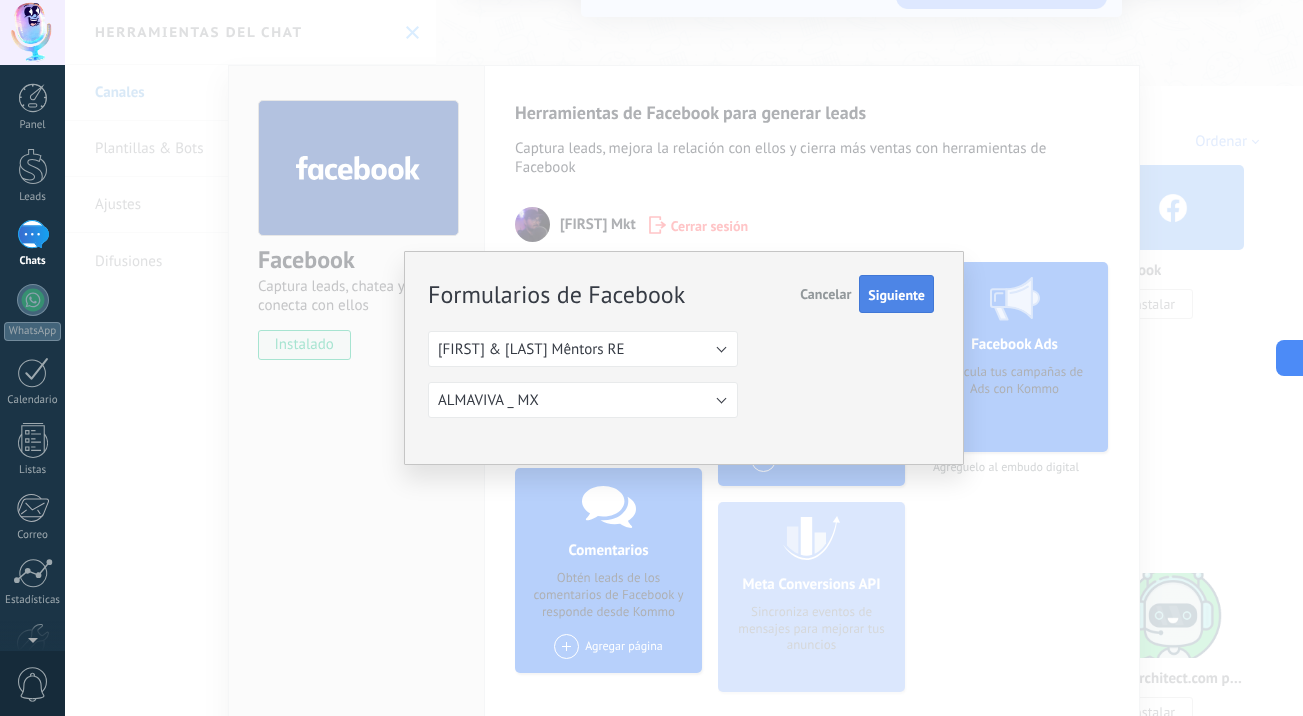 click on "Siguiente" at bounding box center [896, 295] 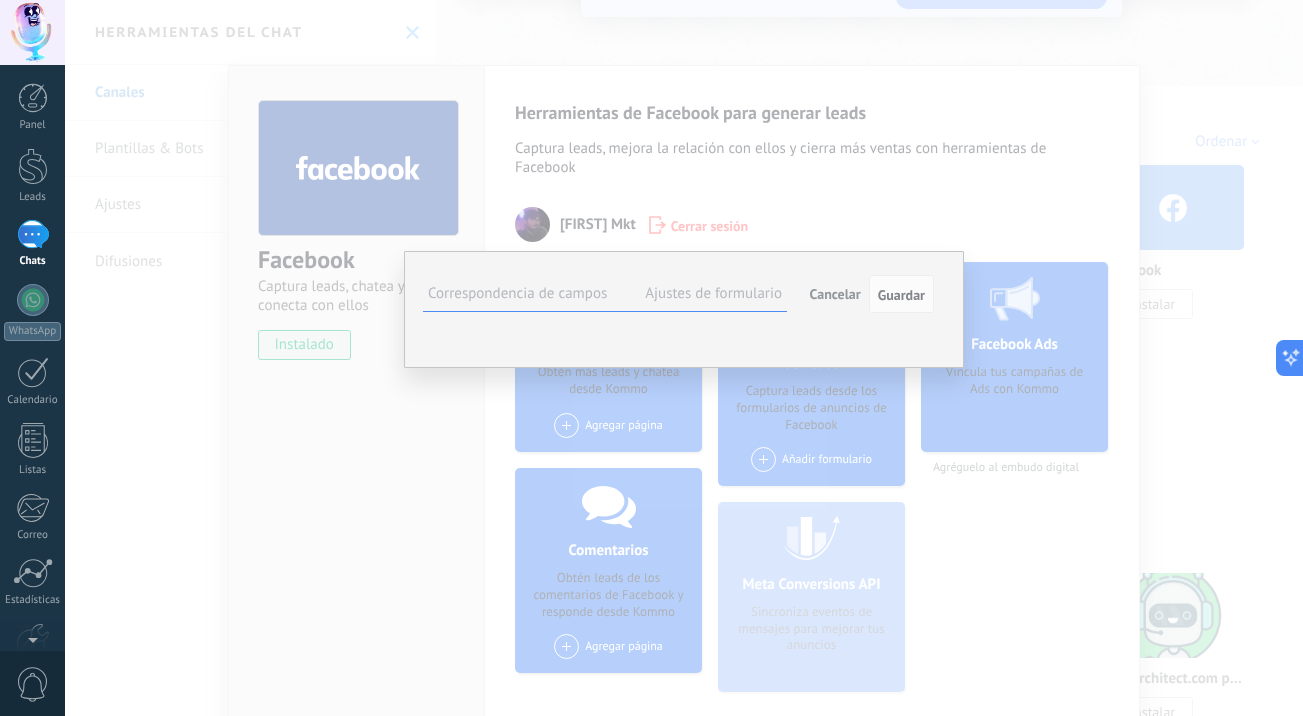click on "Seleccionar campo" at bounding box center [0, 0] 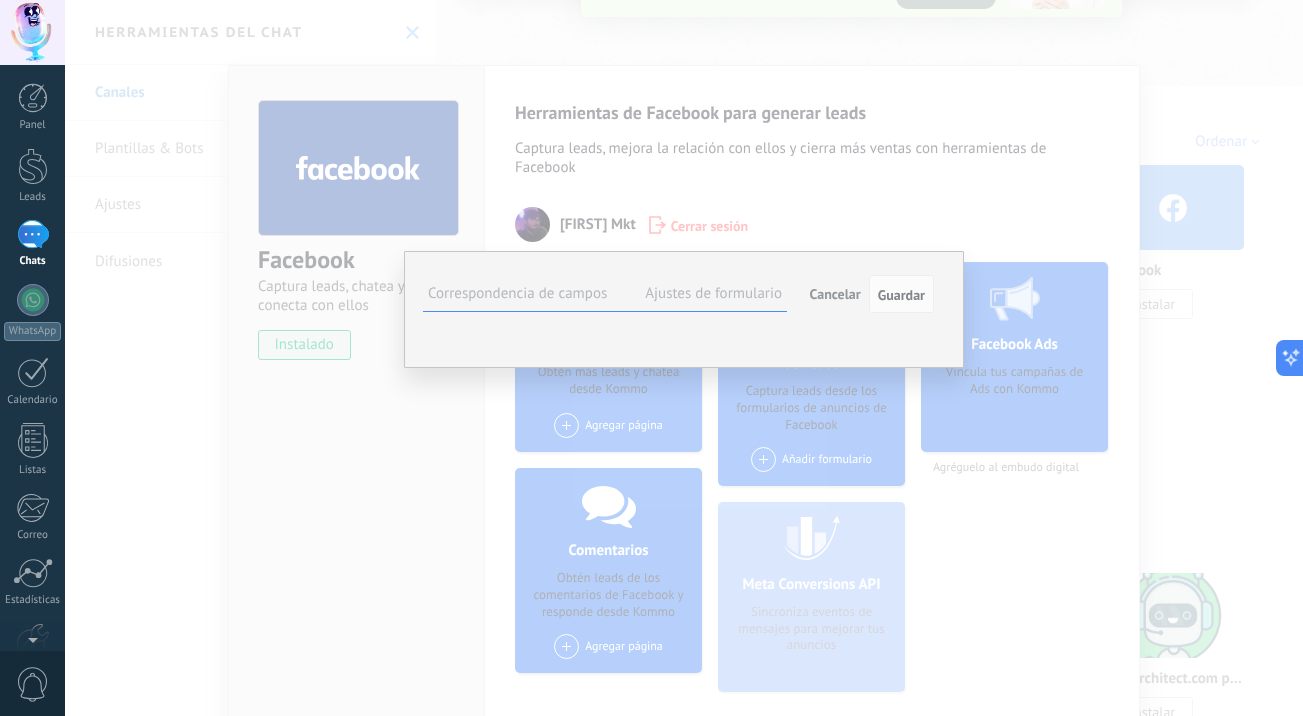 scroll, scrollTop: 0, scrollLeft: 0, axis: both 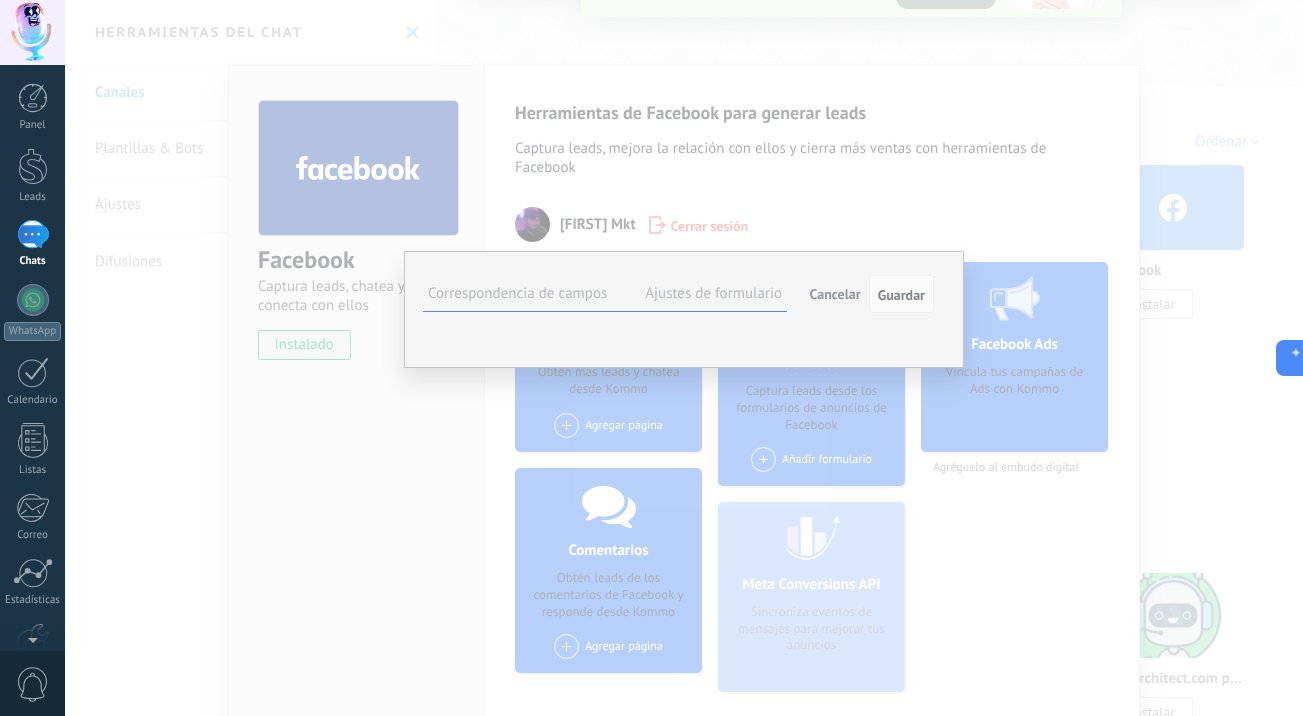 click on "**********" at bounding box center (684, 358) 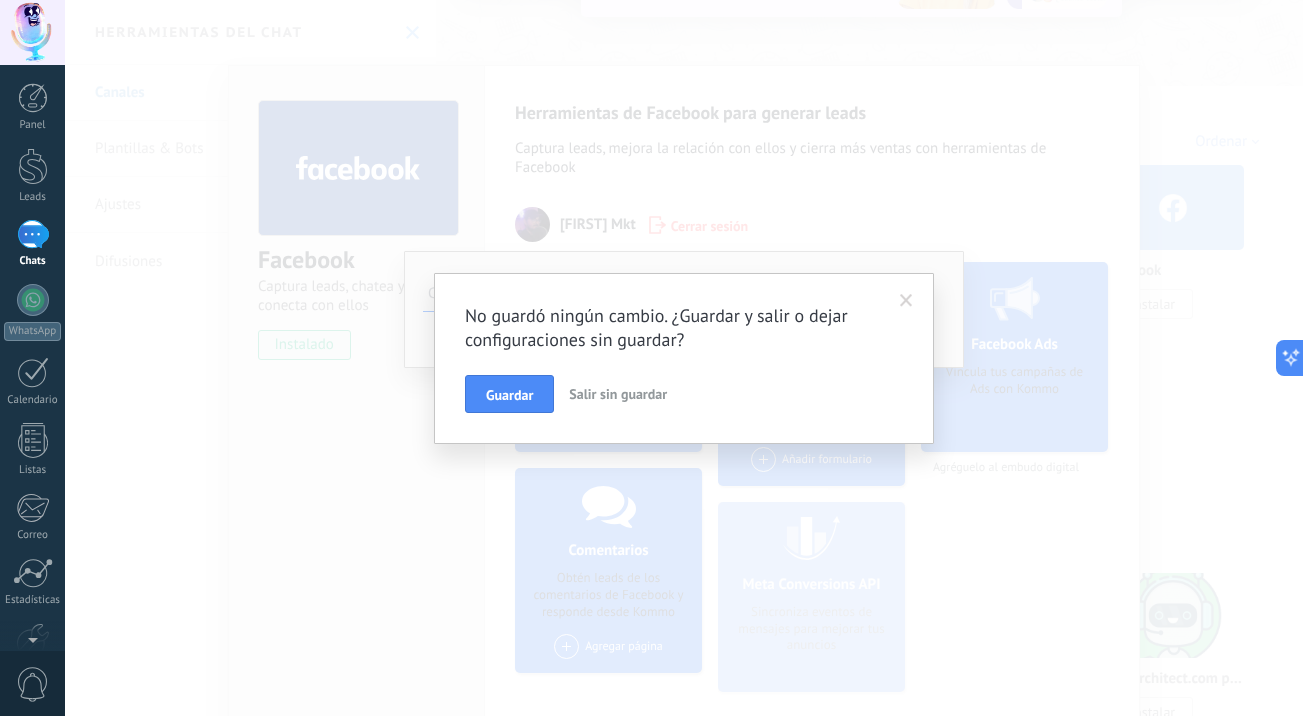 click on "Salir sin guardar" at bounding box center [618, 394] 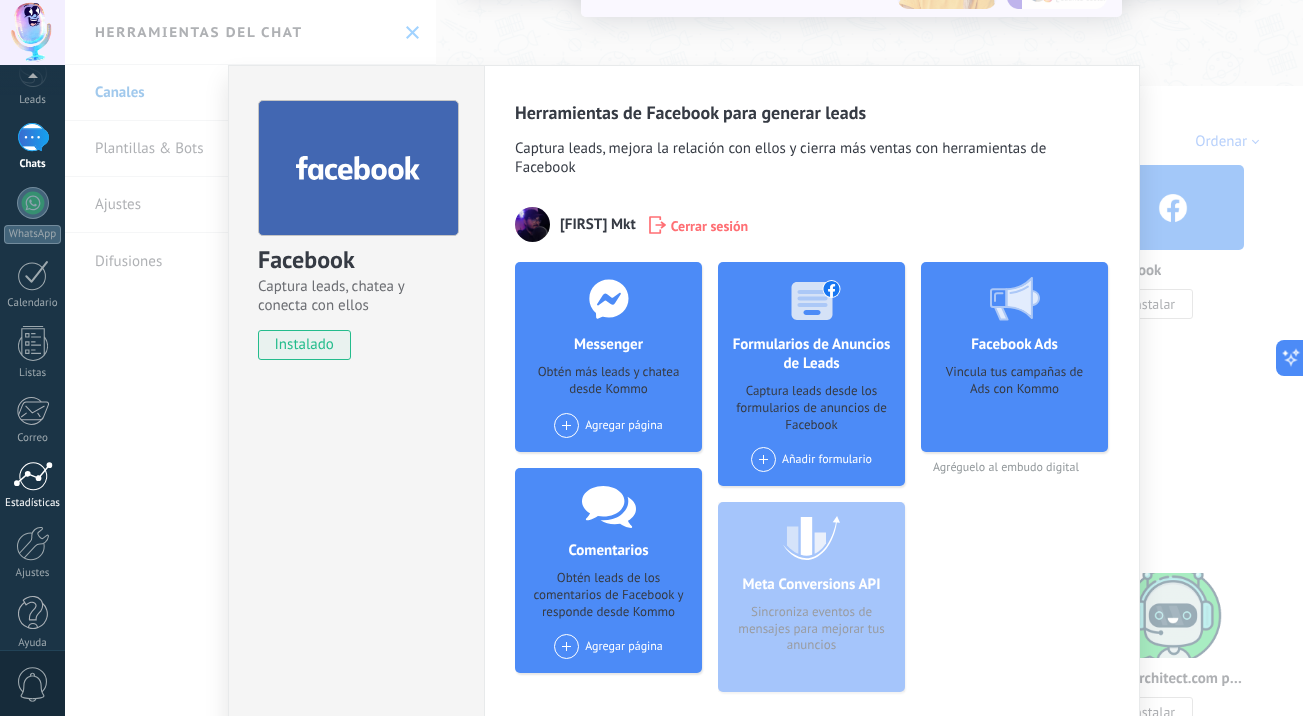 scroll, scrollTop: 116, scrollLeft: 0, axis: vertical 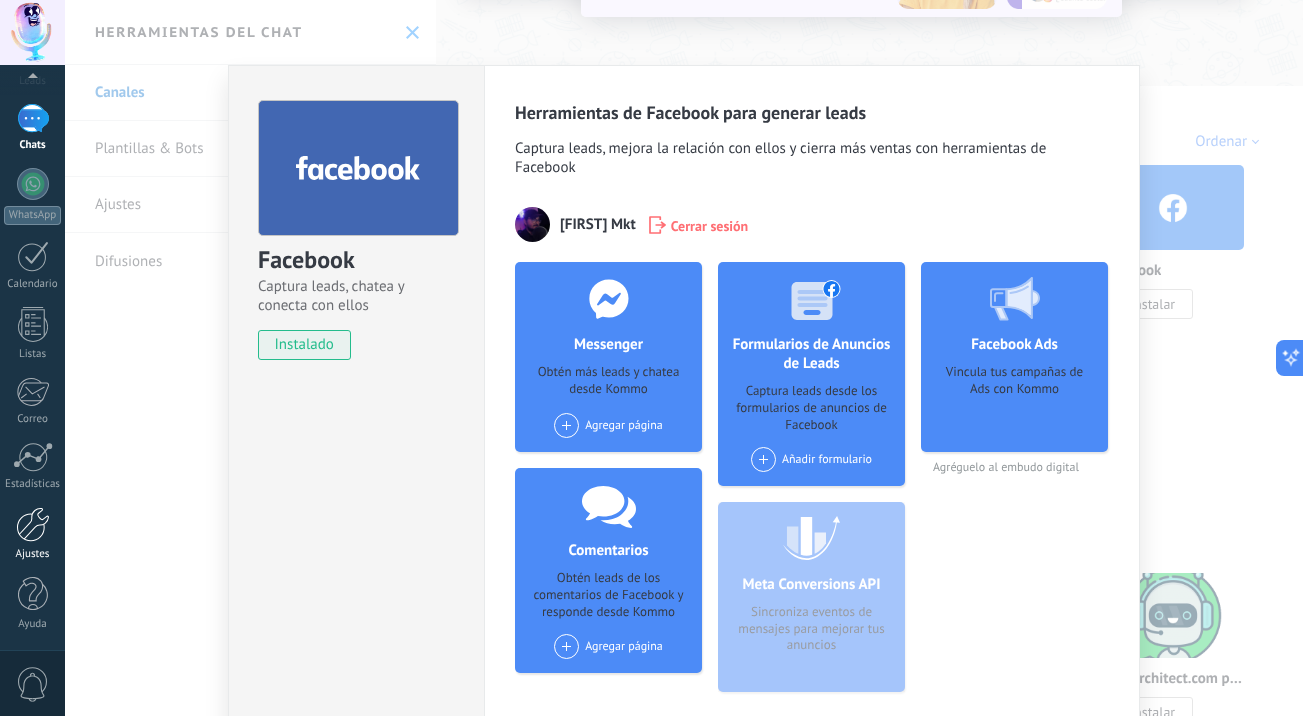 click on "Ajustes" at bounding box center [32, 534] 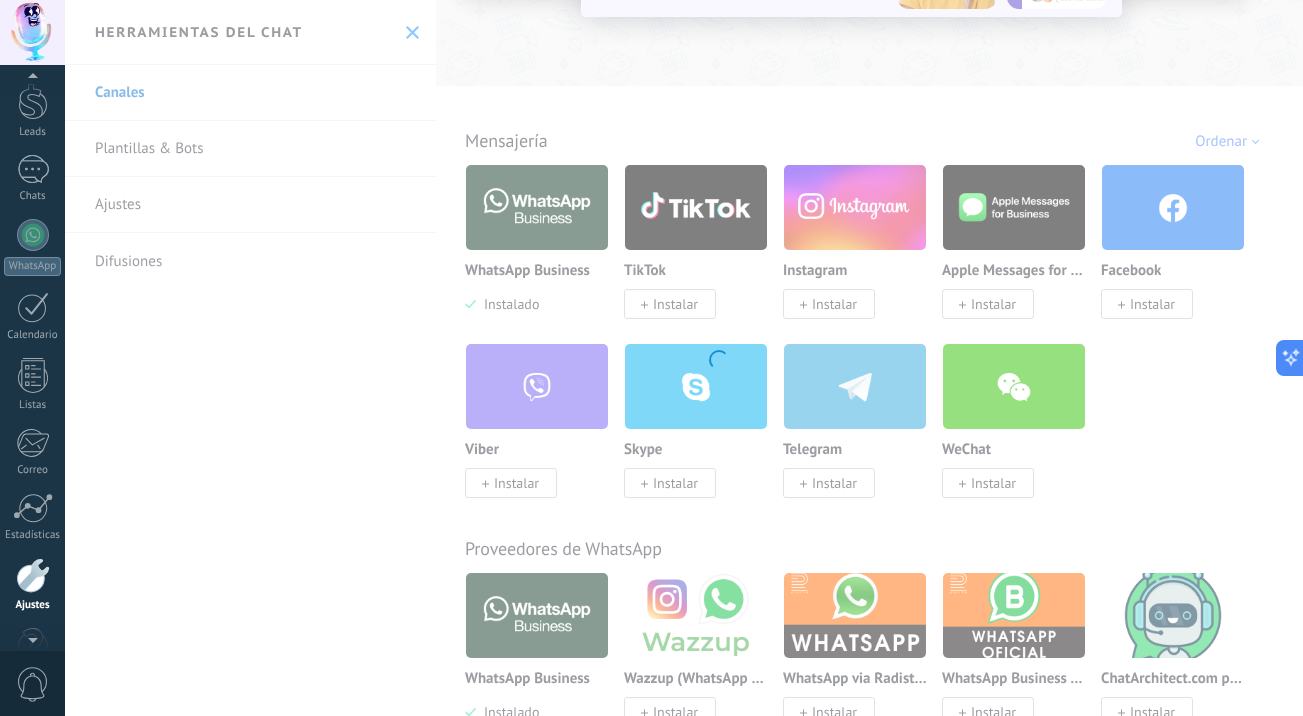 scroll, scrollTop: 116, scrollLeft: 0, axis: vertical 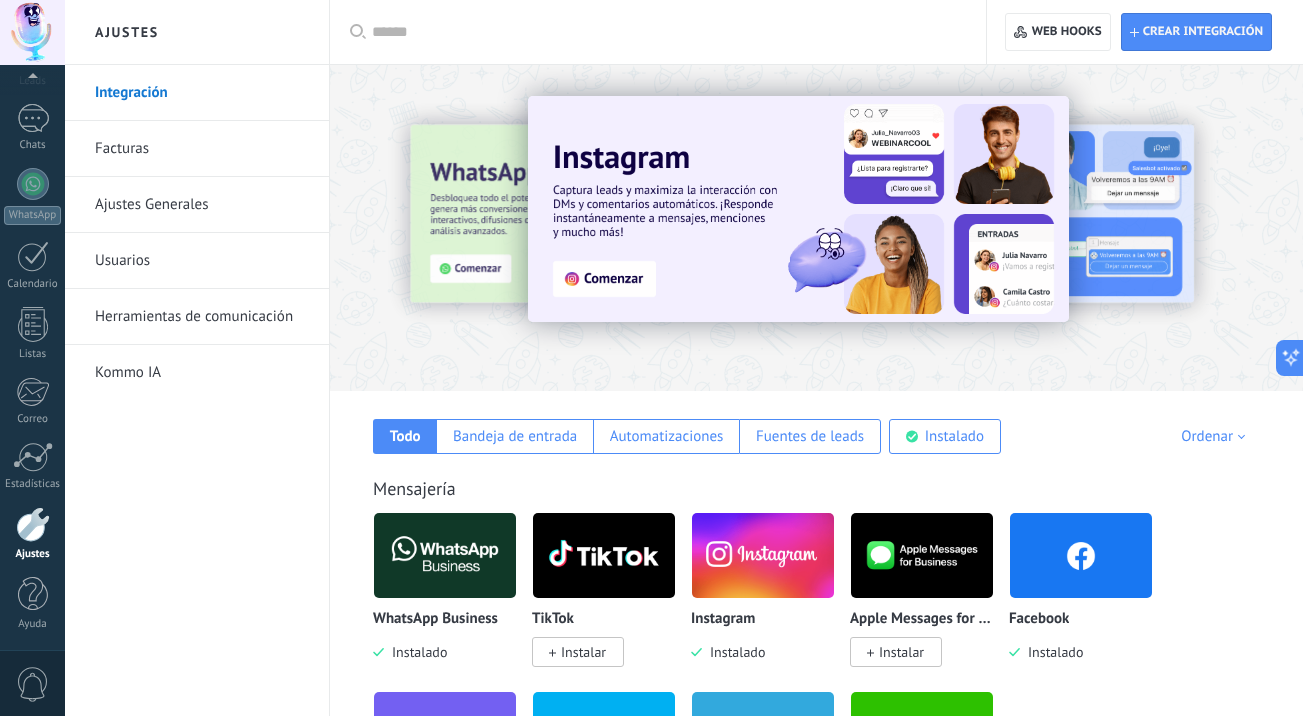 click on "Ajustes" at bounding box center (32, 534) 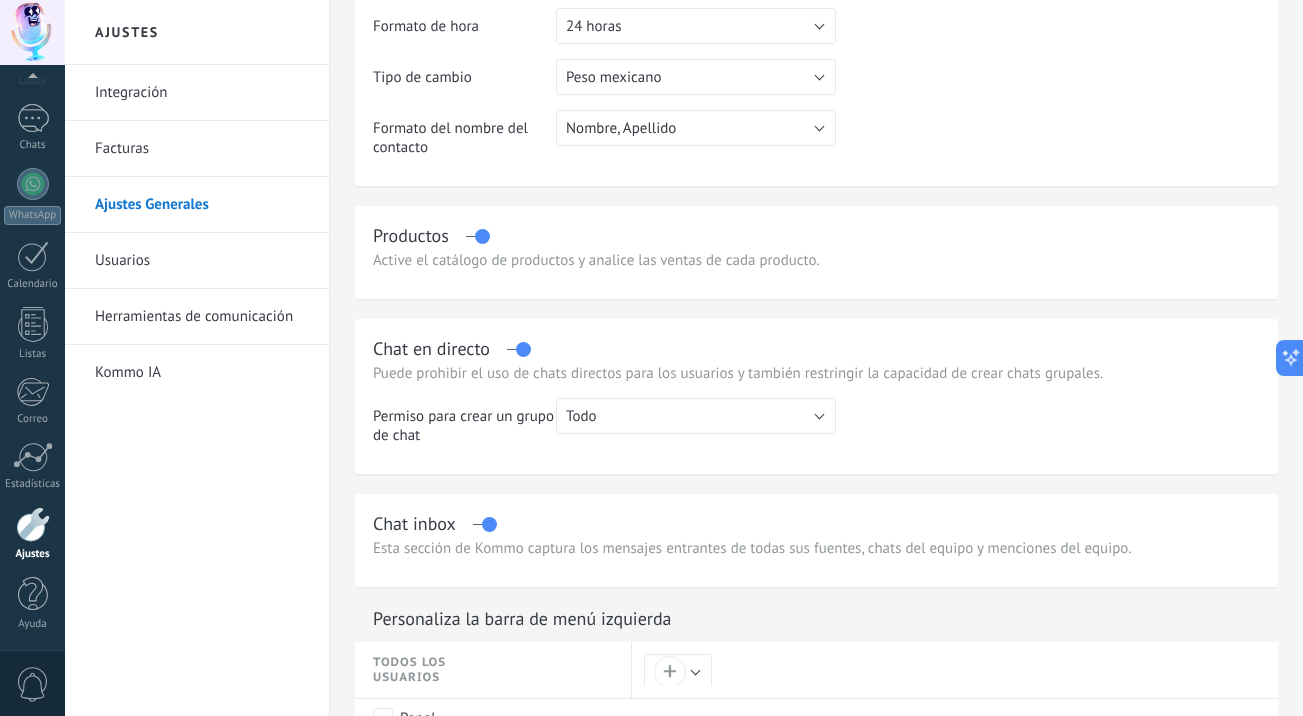 scroll, scrollTop: 413, scrollLeft: 0, axis: vertical 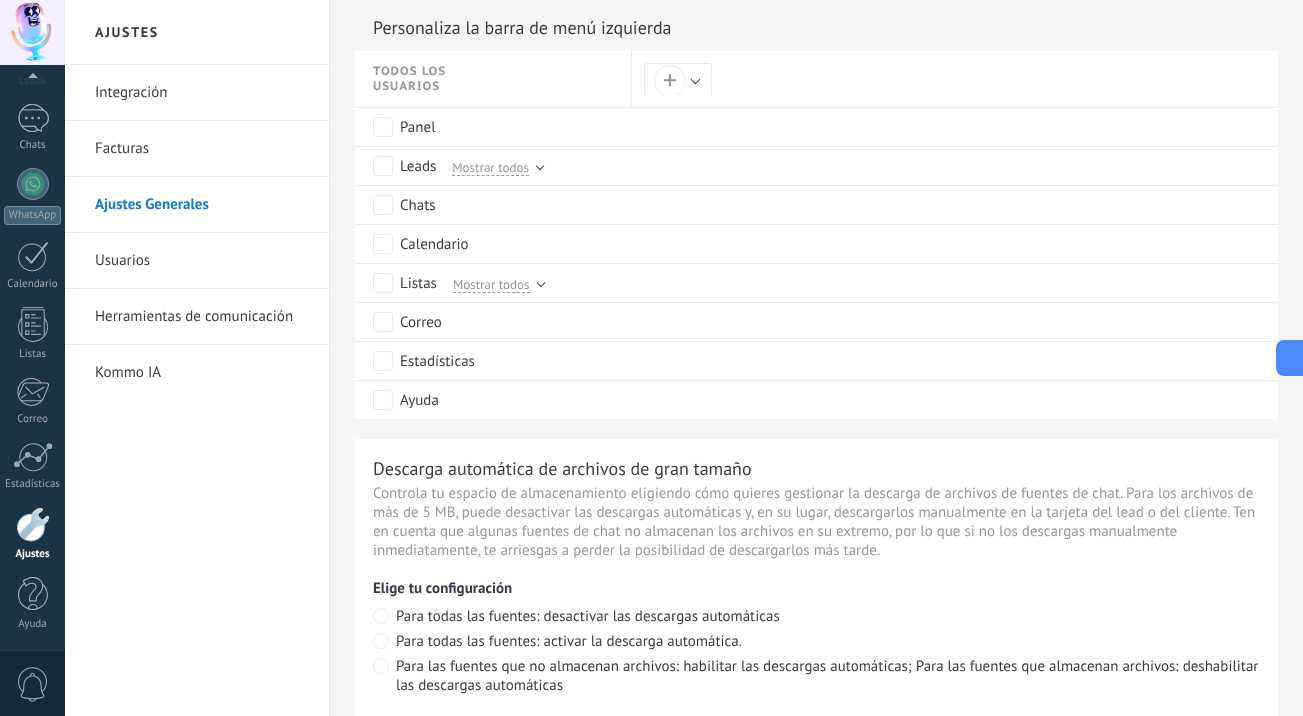 click on "Usuarios" at bounding box center [202, 261] 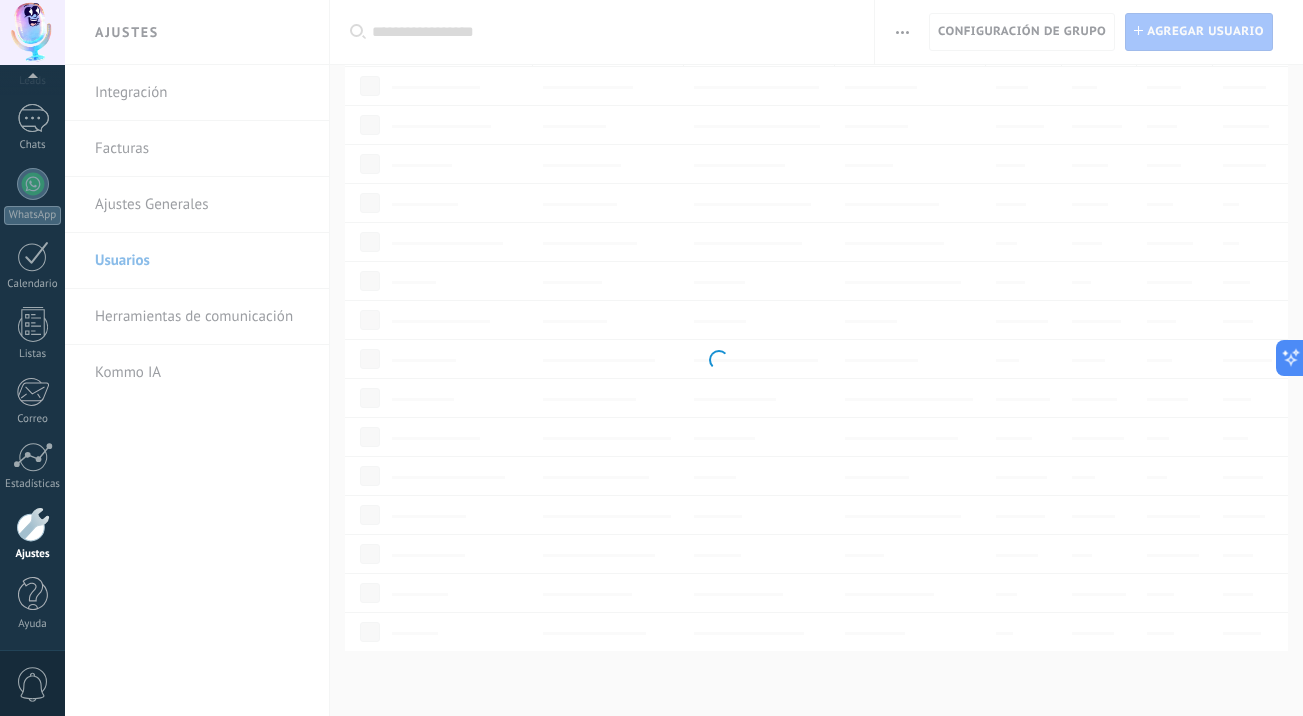 scroll, scrollTop: 0, scrollLeft: 0, axis: both 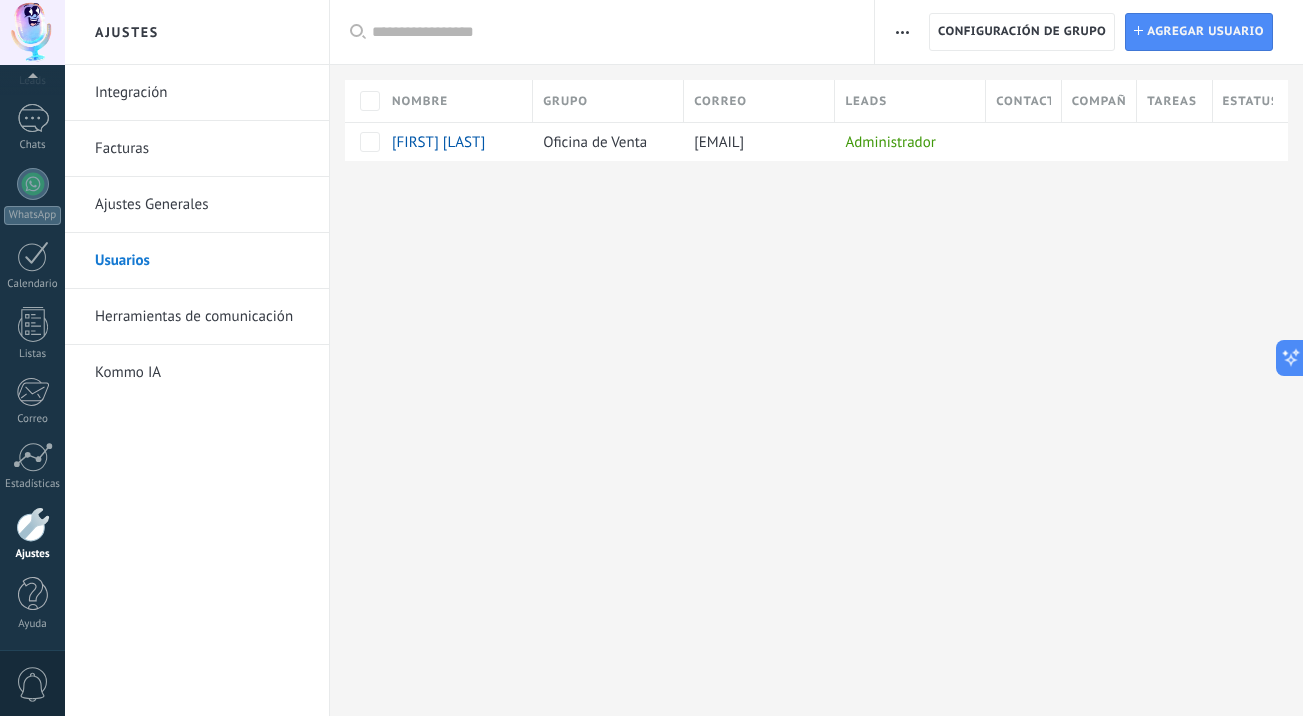 click on "Herramientas de comunicación" at bounding box center [202, 317] 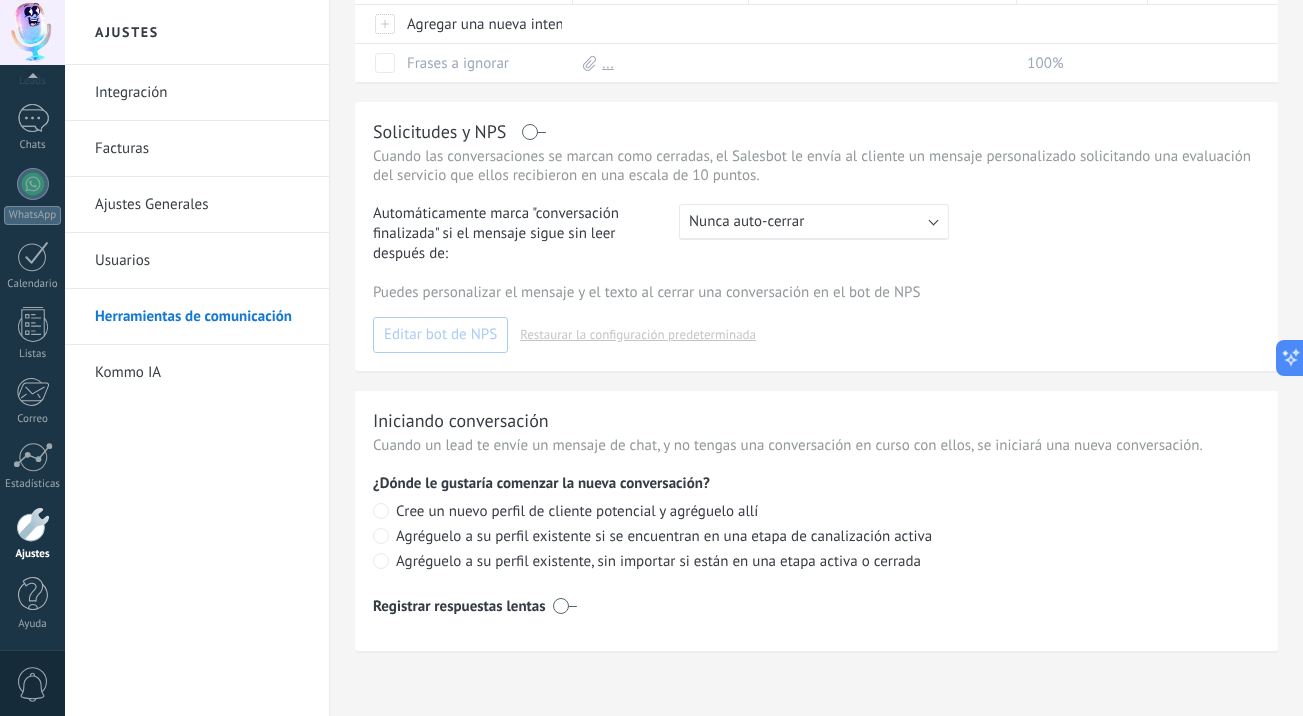 scroll, scrollTop: 980, scrollLeft: 0, axis: vertical 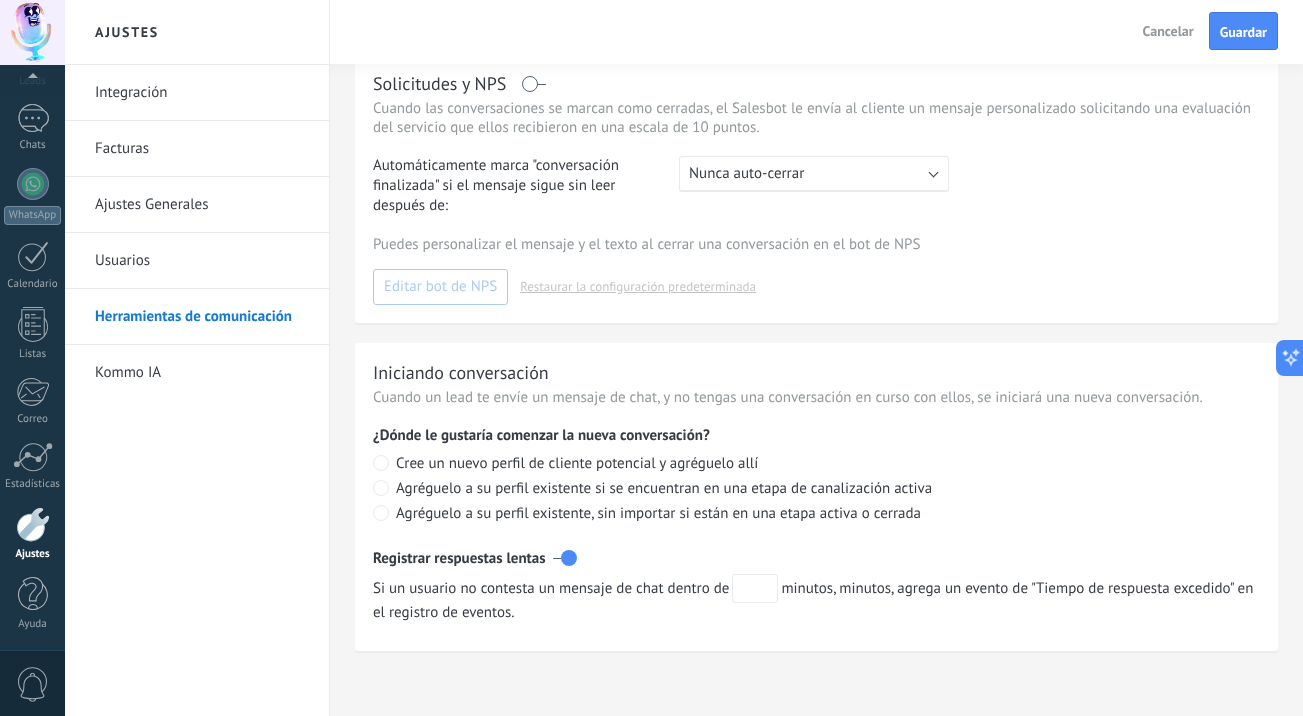 click at bounding box center (755, 588) 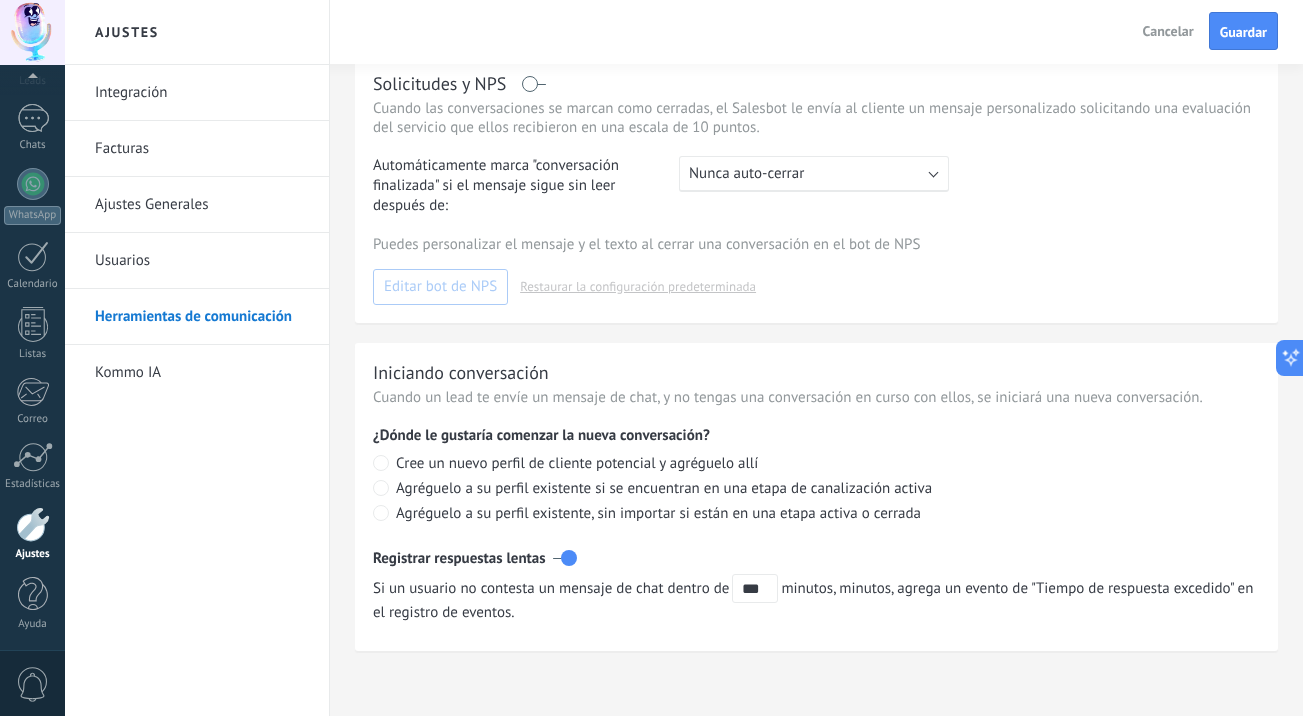 type on "***" 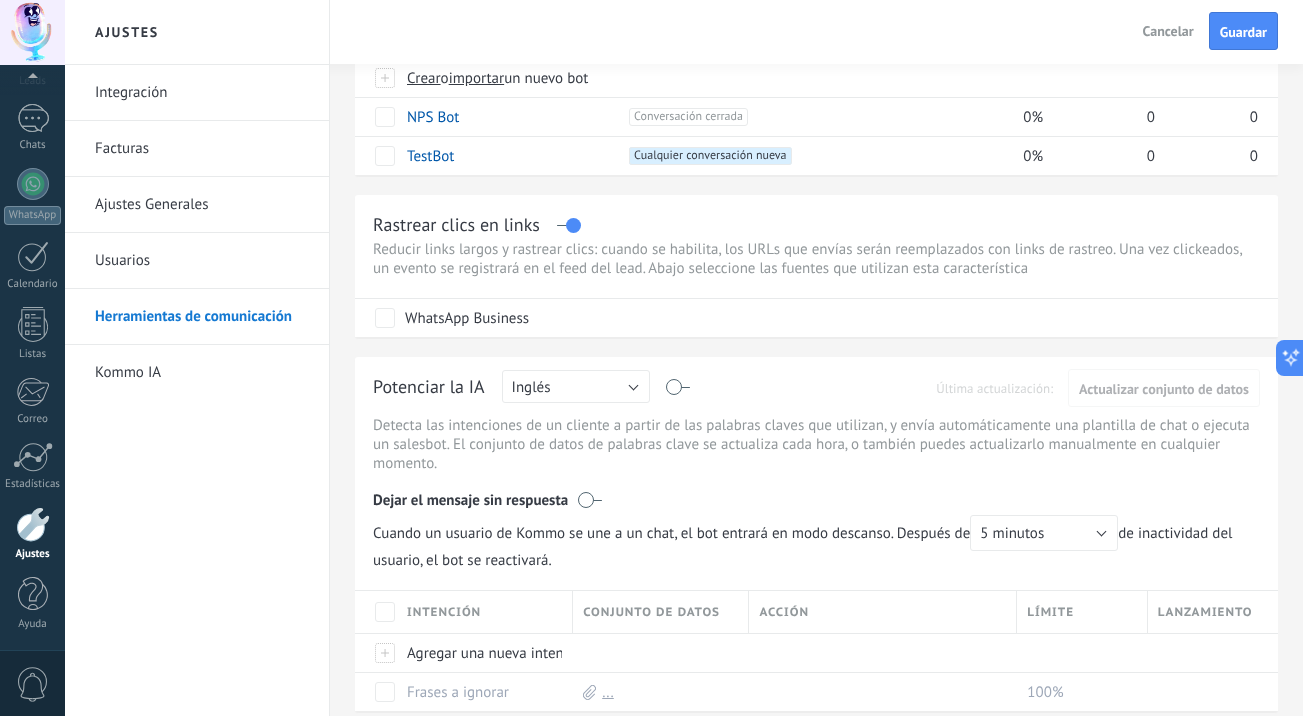 scroll, scrollTop: 337, scrollLeft: 0, axis: vertical 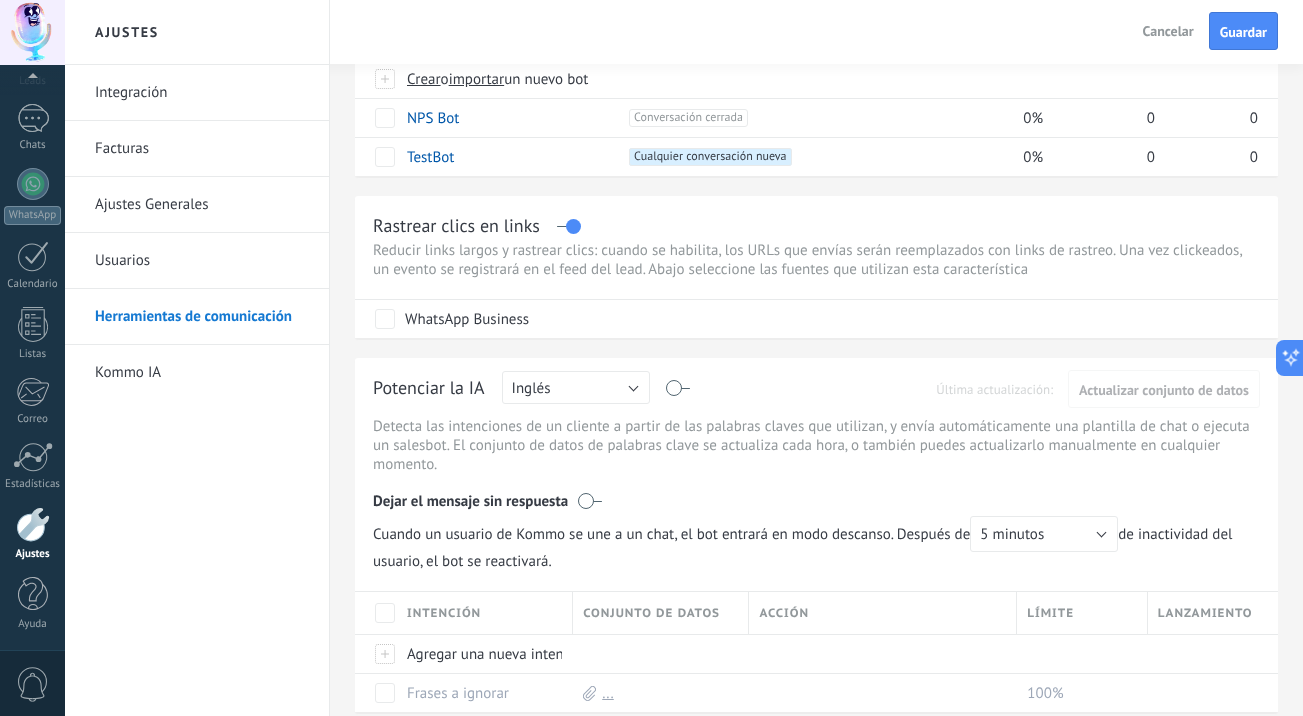 click on "Rusa Inglés Español Portugués Indonesio Turco Inglés" at bounding box center (576, 389) 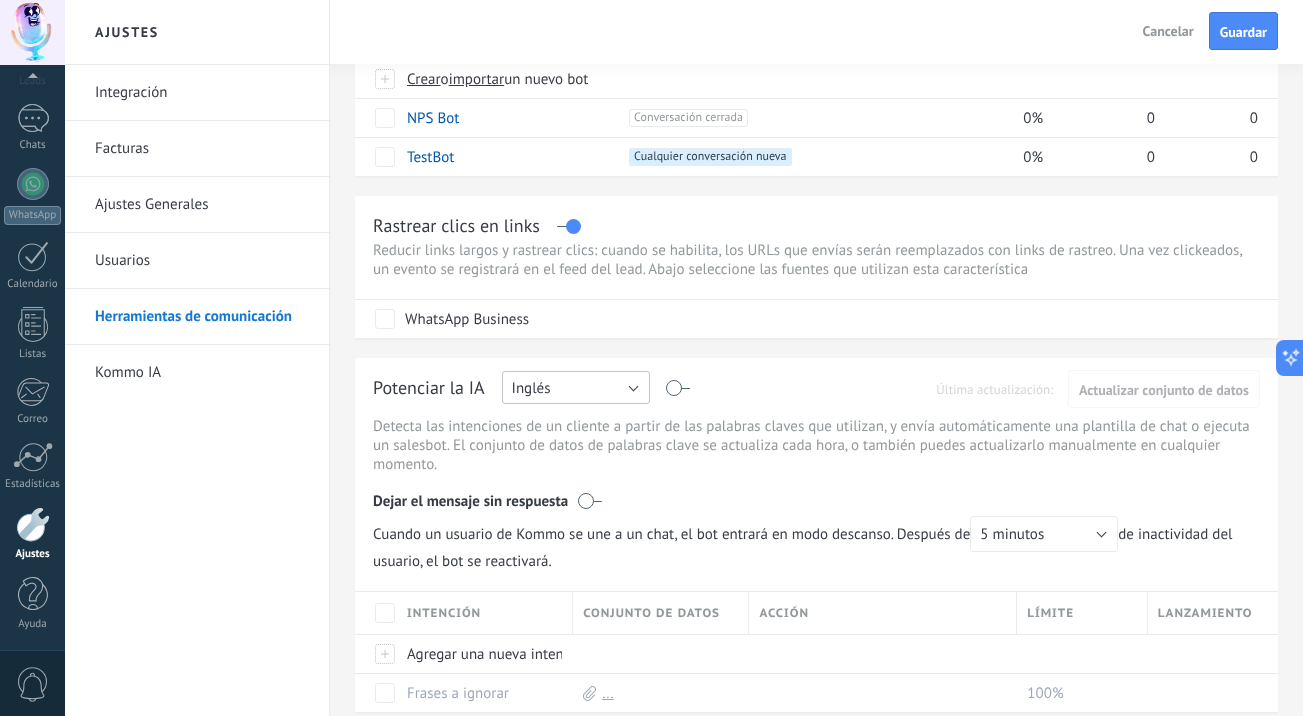 click on "Inglés" at bounding box center (576, 387) 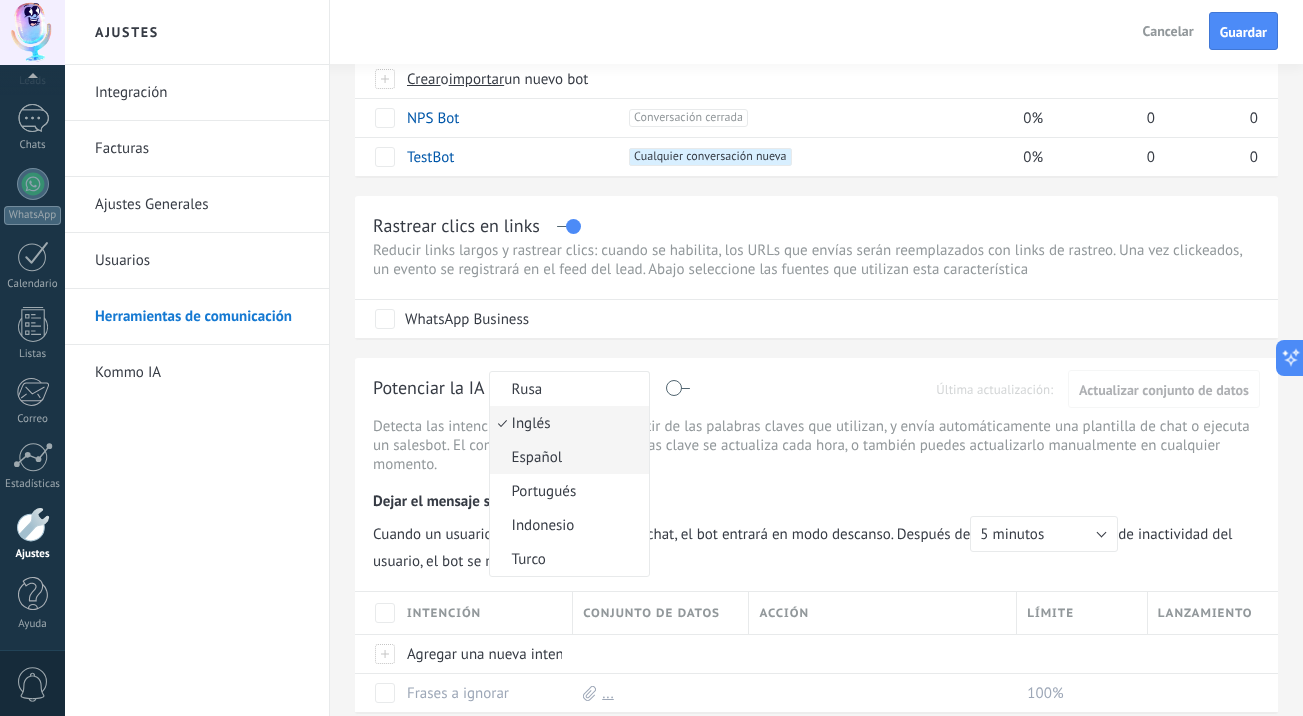 click on "Español" at bounding box center (566, 389) 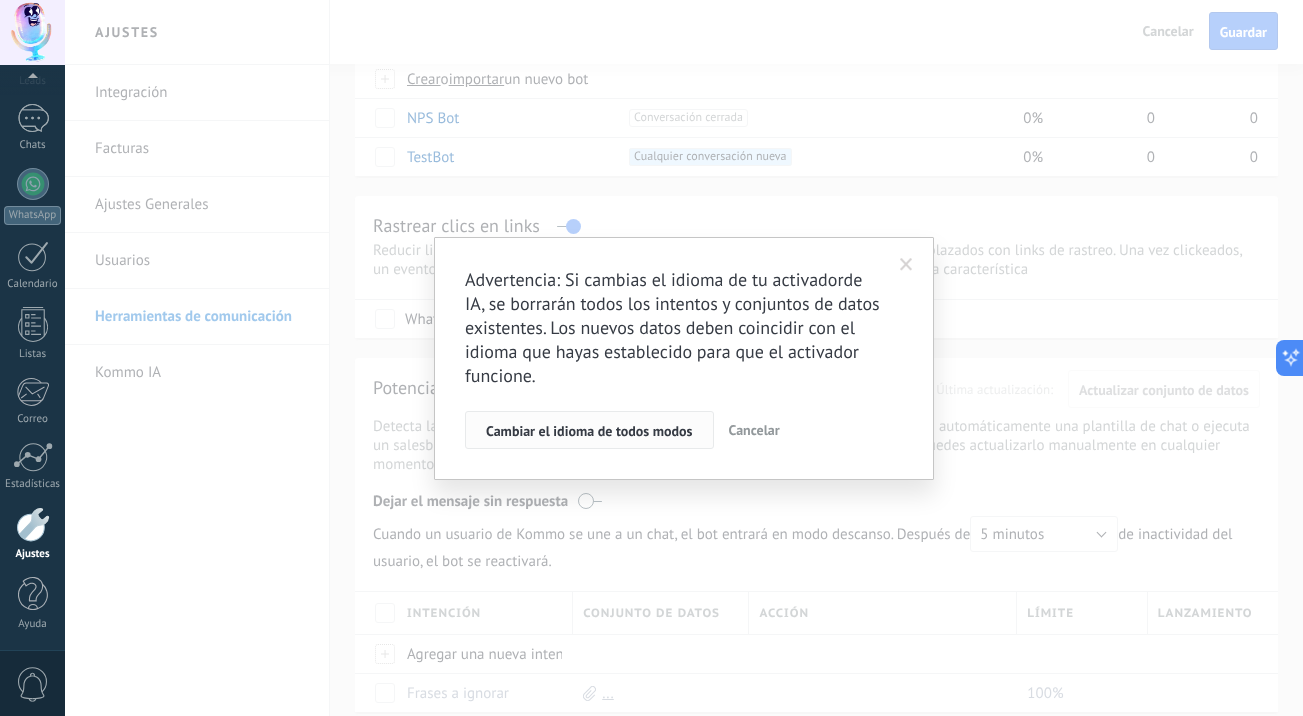 click on "Cambiar el idioma de todos modos" at bounding box center [589, 431] 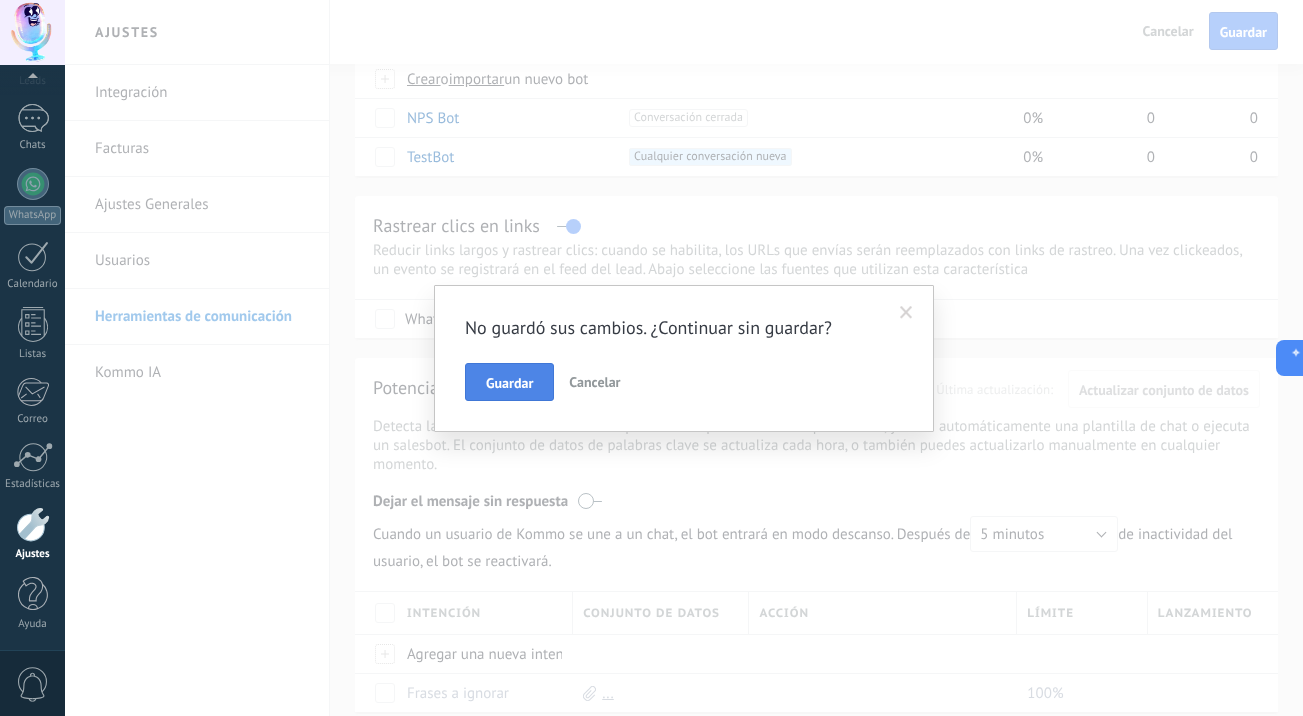click on "Guardar" at bounding box center [509, 382] 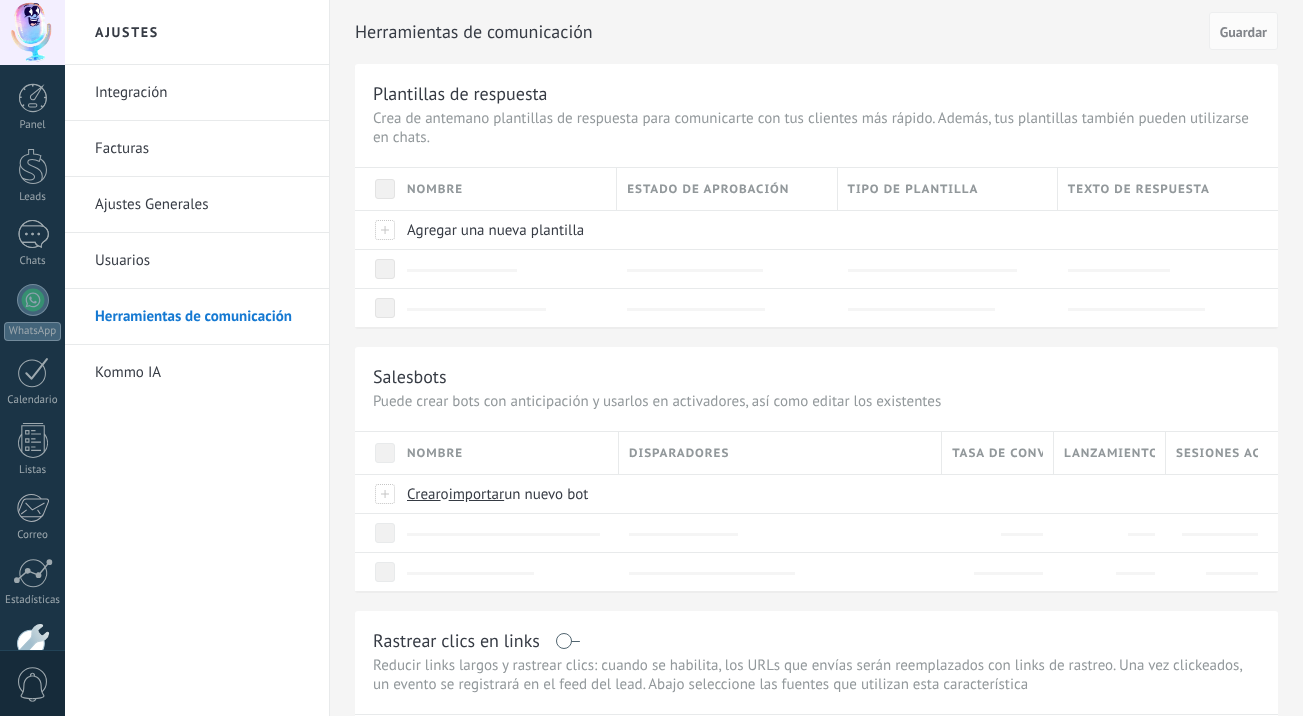 scroll, scrollTop: 337, scrollLeft: 0, axis: vertical 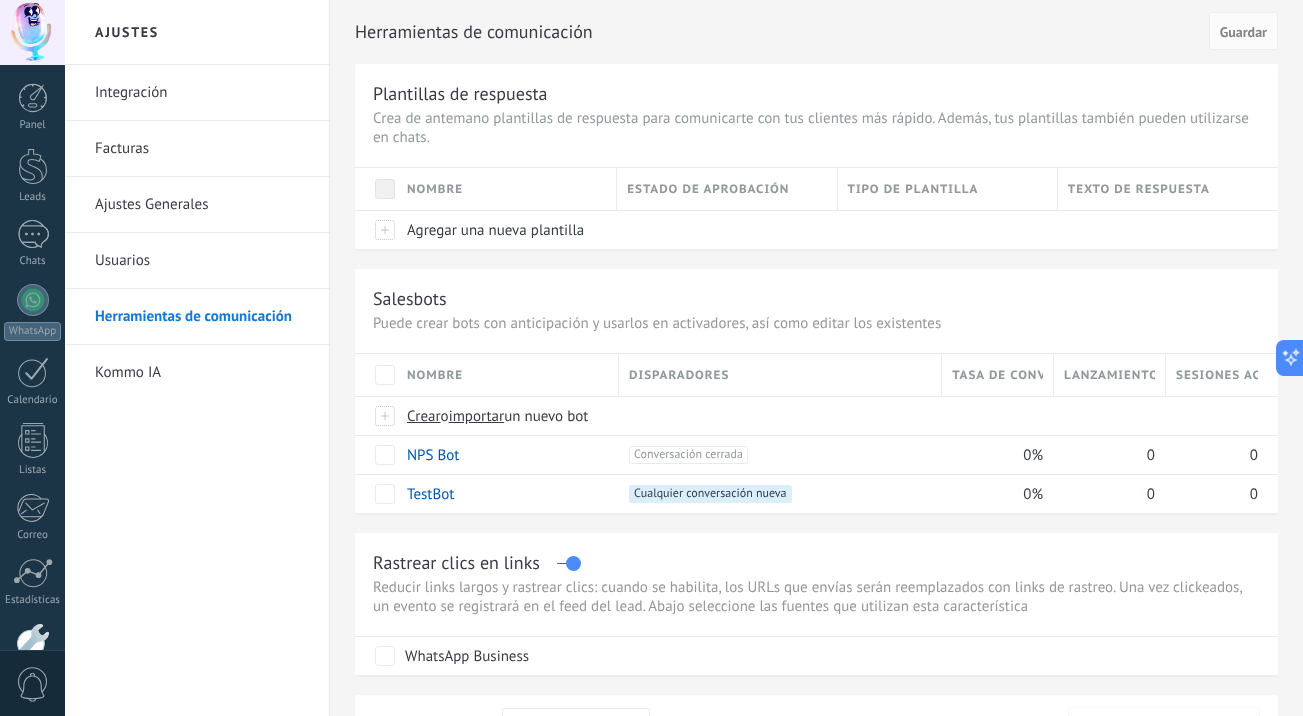 click on "Kommo IA" at bounding box center (202, 373) 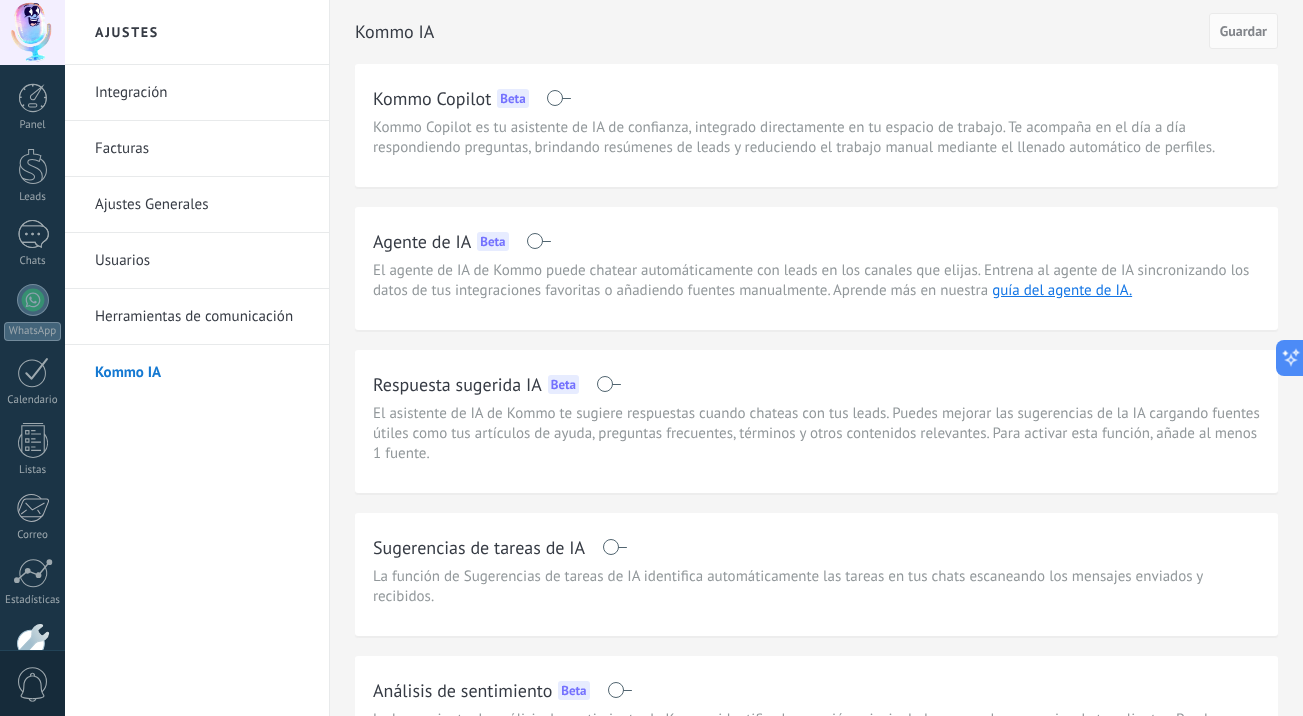 click on "Usuarios" at bounding box center [202, 261] 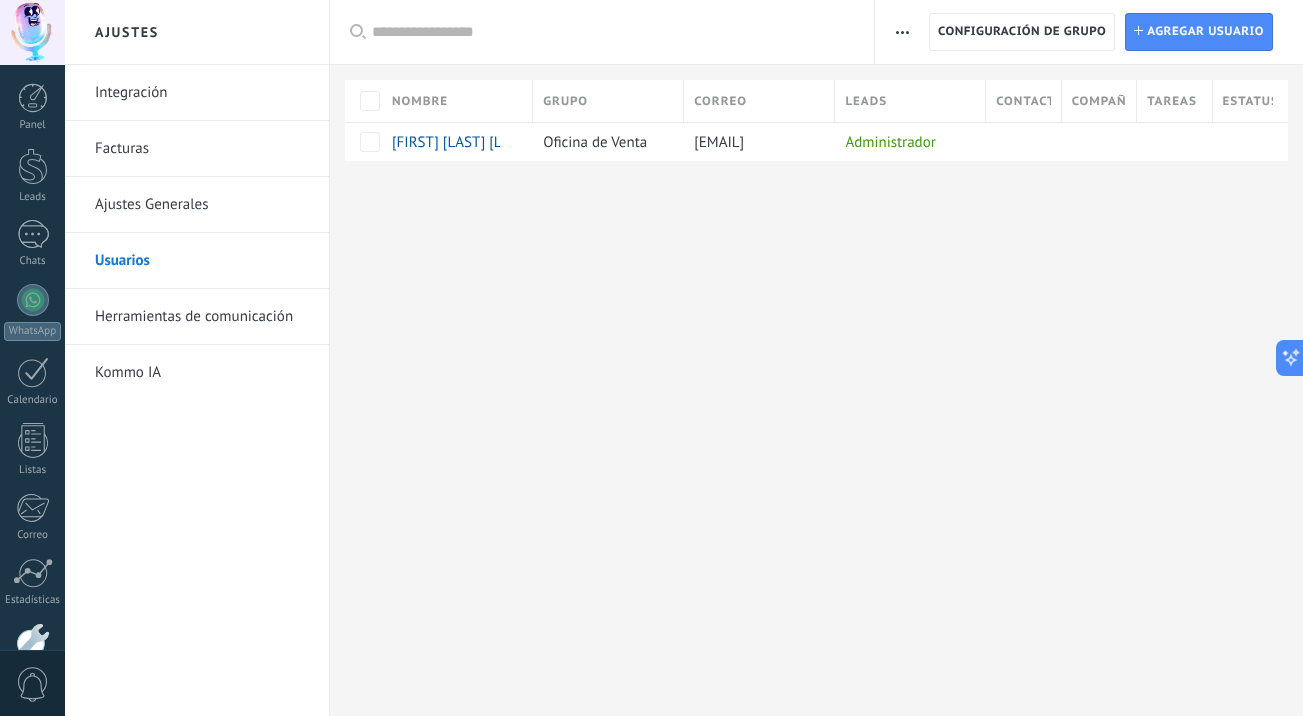 click on "Ajustes Generales" at bounding box center (202, 205) 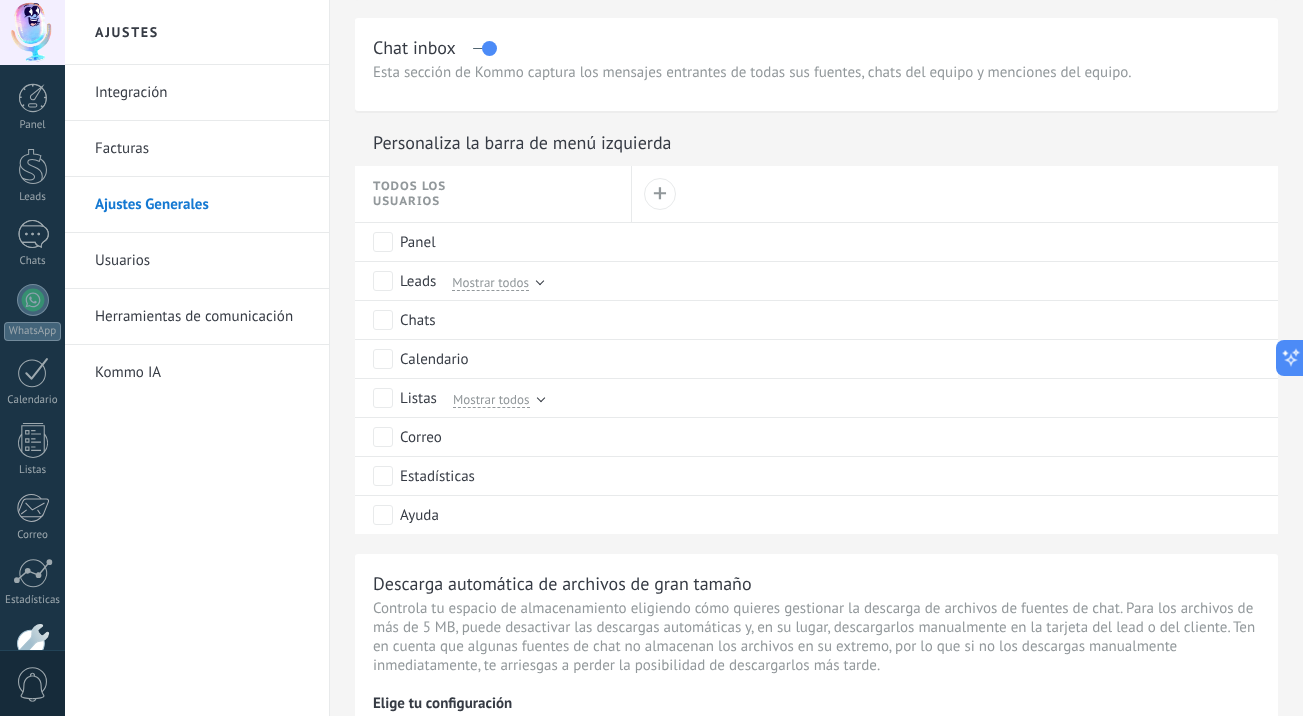 scroll, scrollTop: 953, scrollLeft: 0, axis: vertical 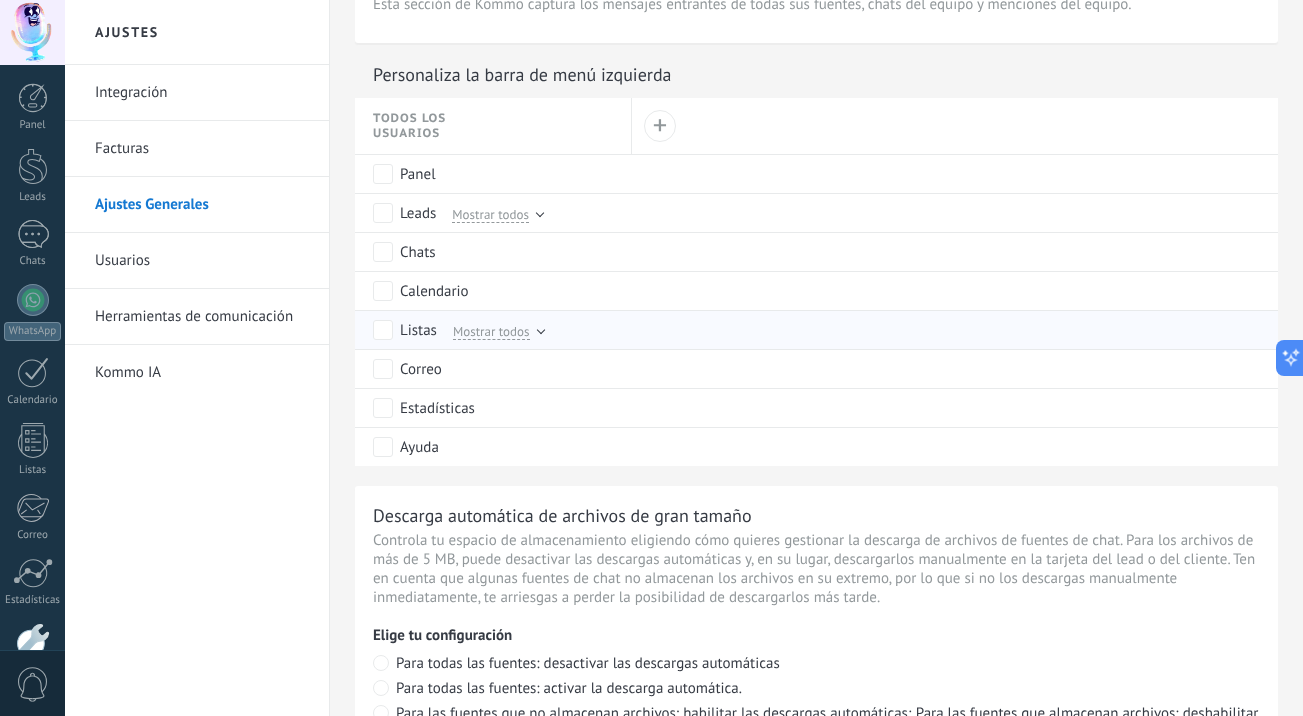 click on "Mostrar todos" at bounding box center (493, 213) 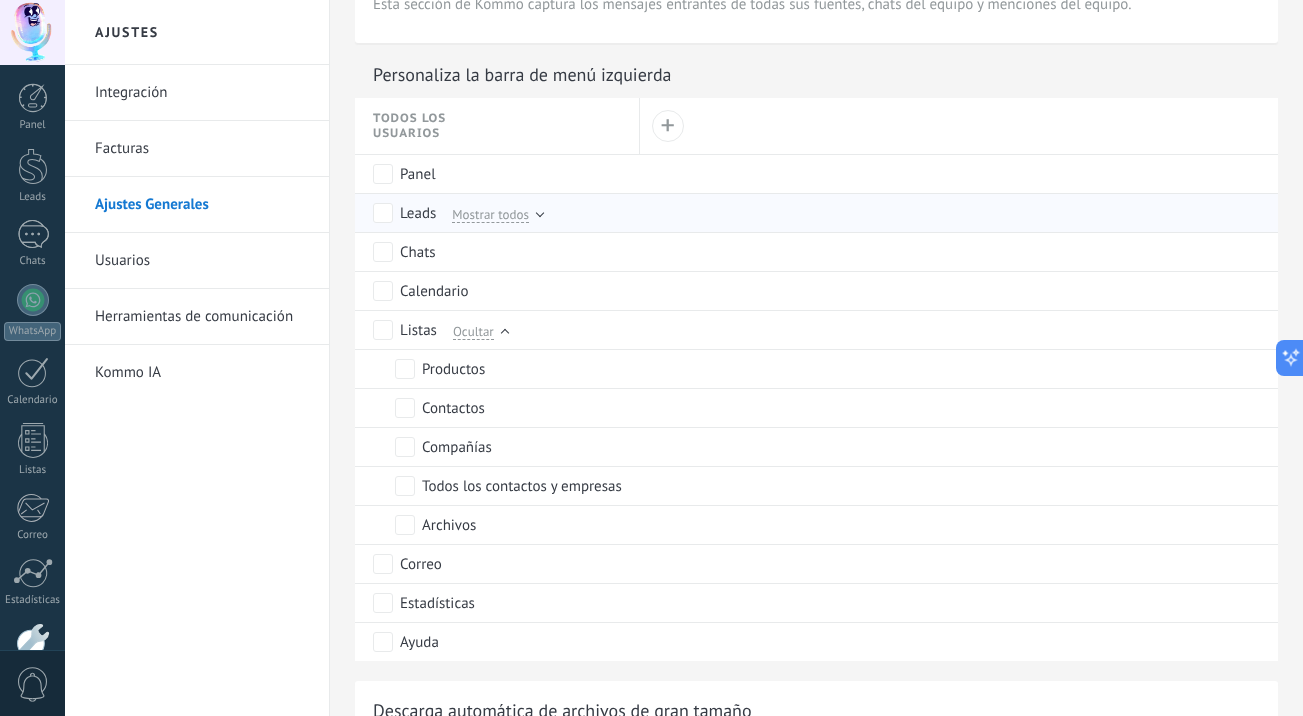 click on "Mostrar todos" at bounding box center [493, 213] 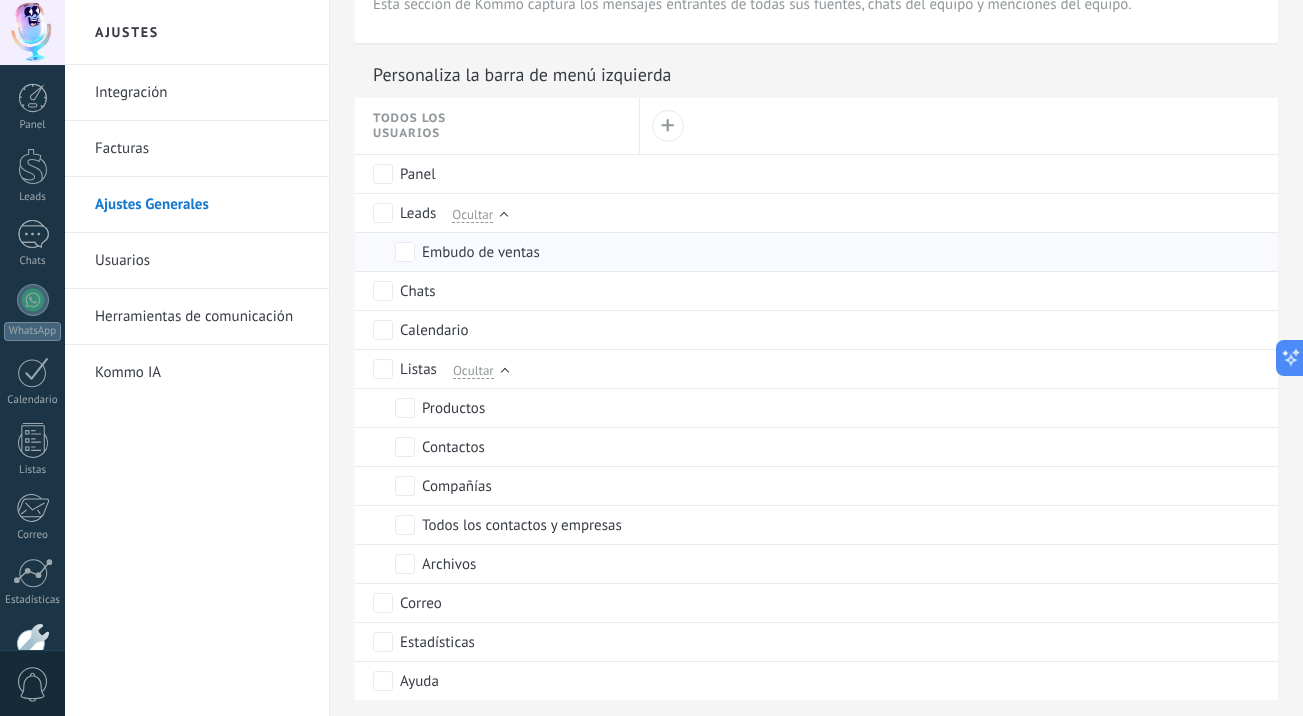 click on "Embudo de ventas" at bounding box center [481, 253] 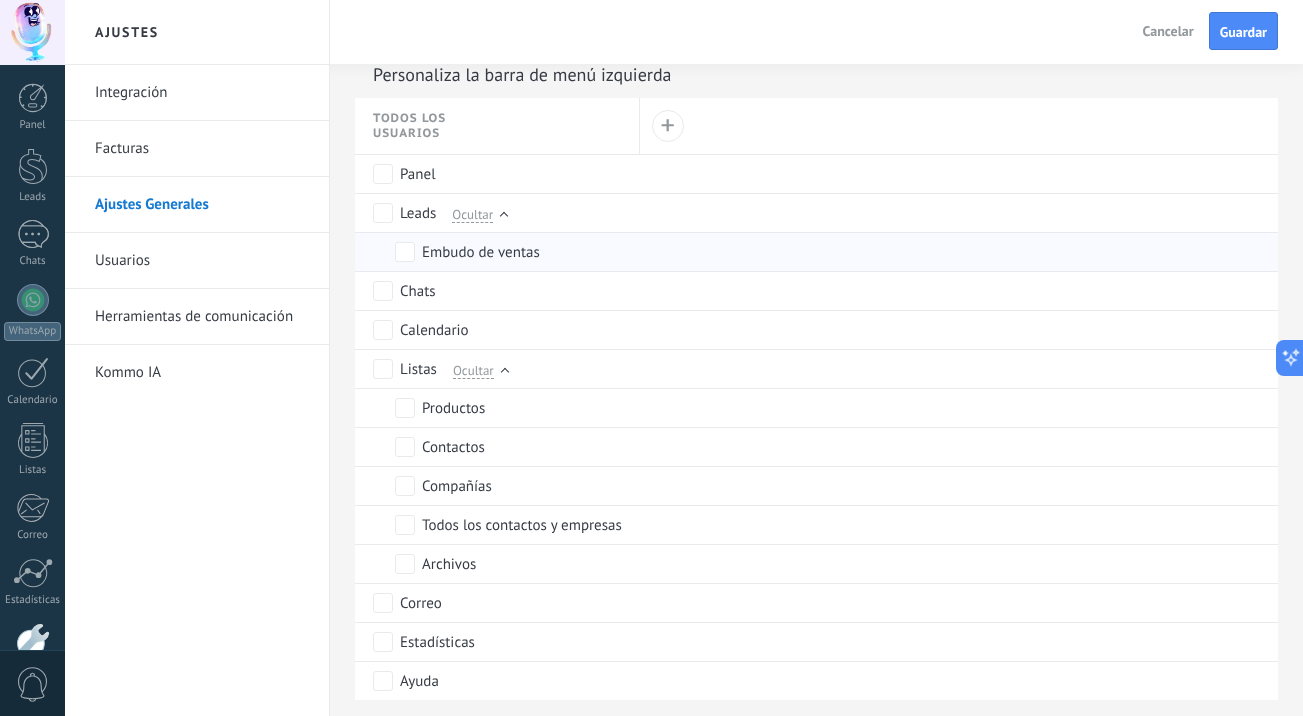 scroll, scrollTop: 0, scrollLeft: 0, axis: both 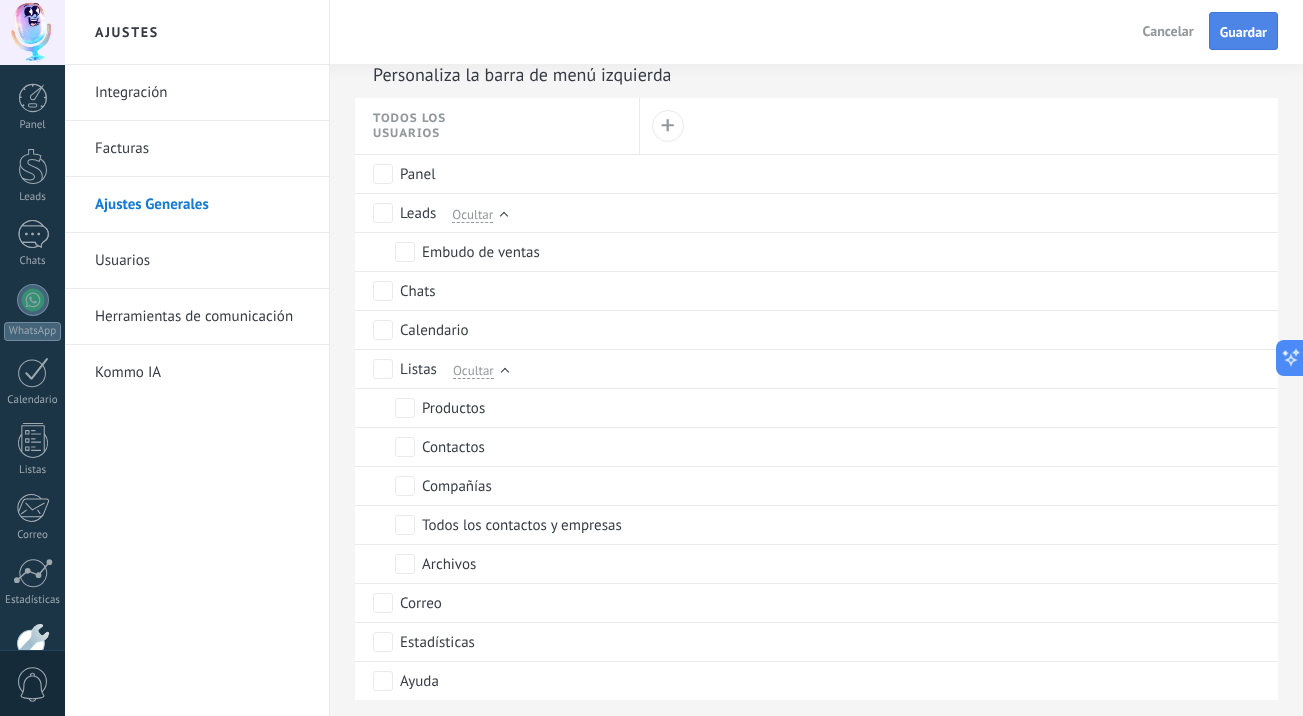 click on "Guardar" at bounding box center [1243, 32] 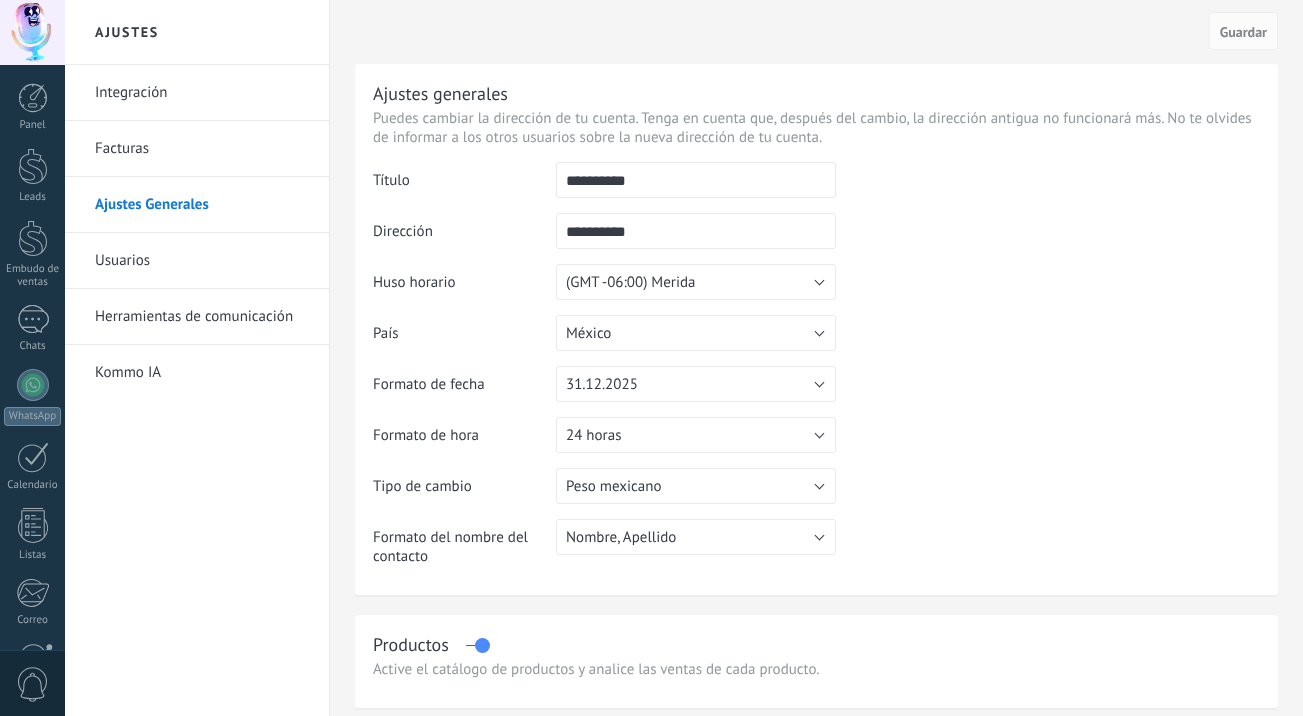 scroll, scrollTop: 0, scrollLeft: 0, axis: both 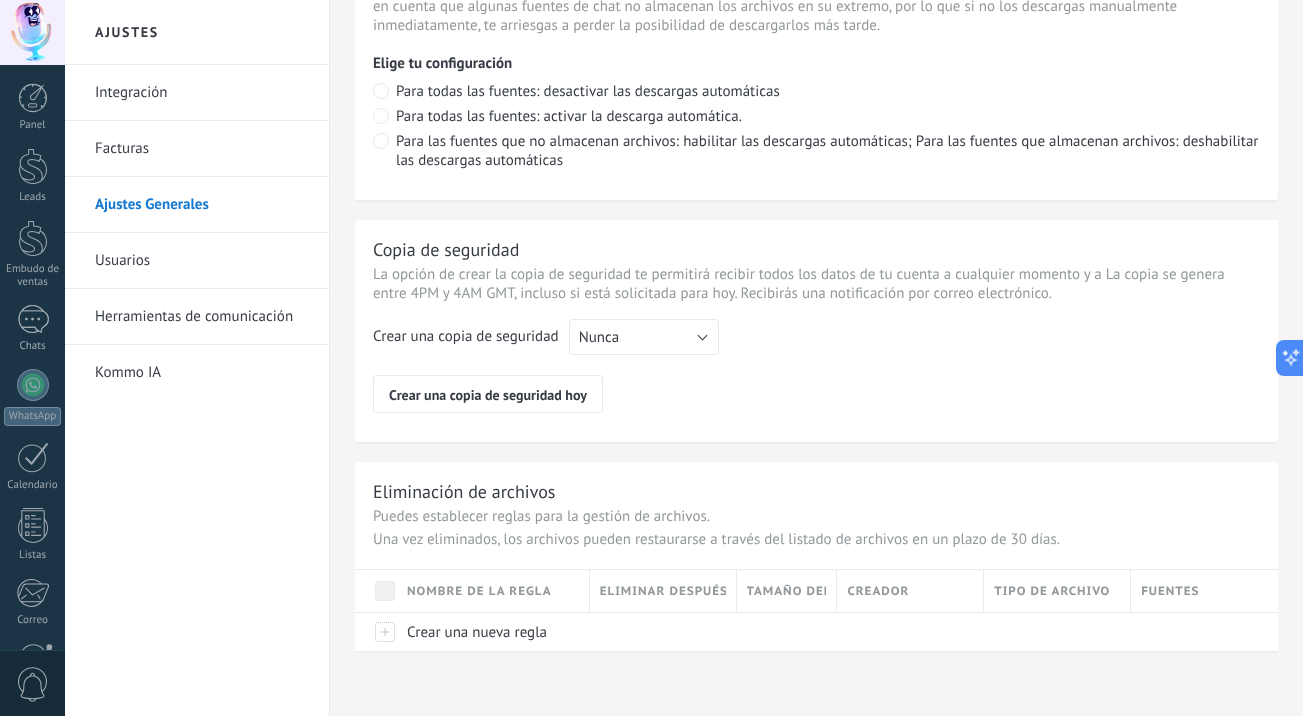 click on "Facturas" at bounding box center (202, 149) 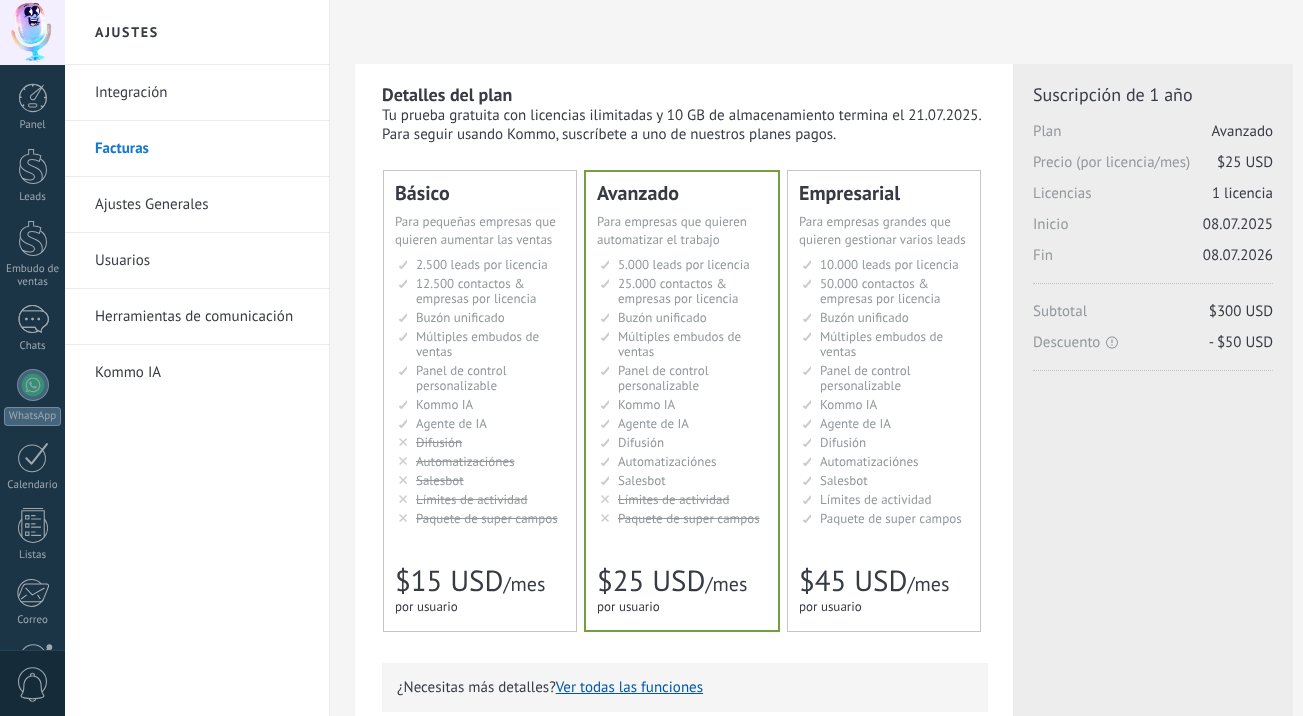 scroll, scrollTop: 0, scrollLeft: 0, axis: both 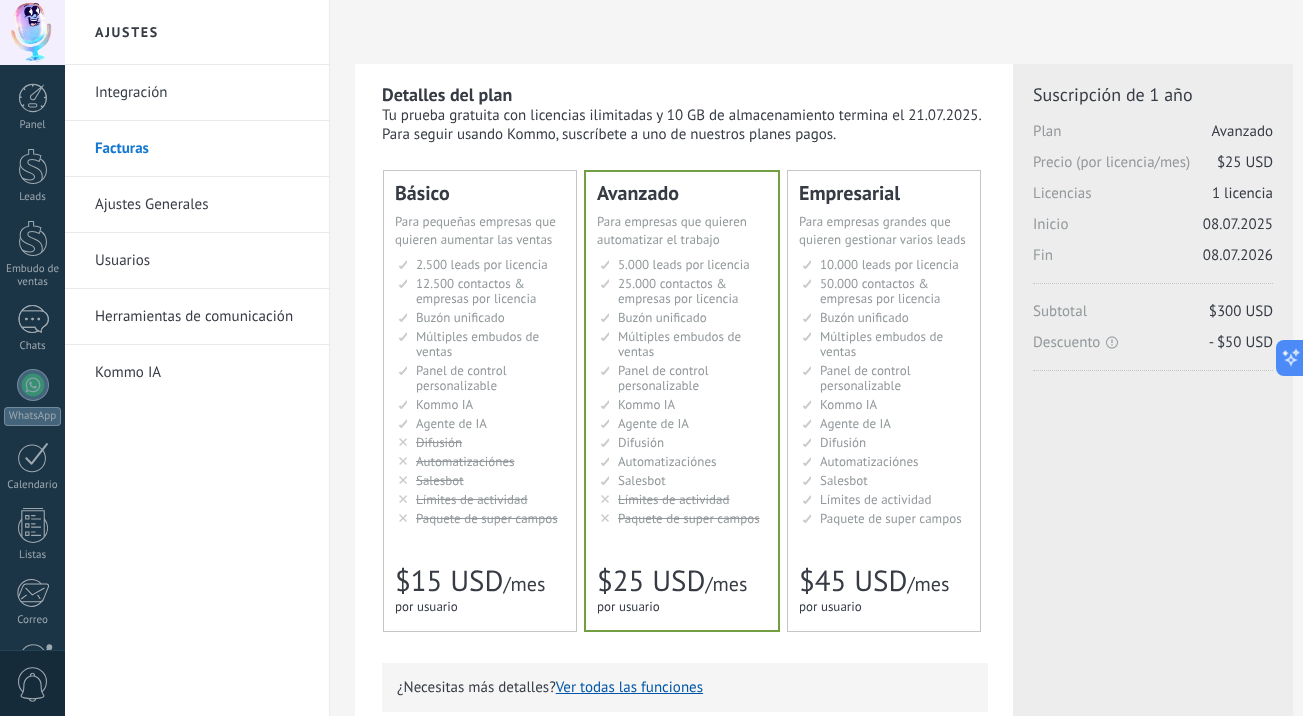 click on "Facturas" at bounding box center [202, 149] 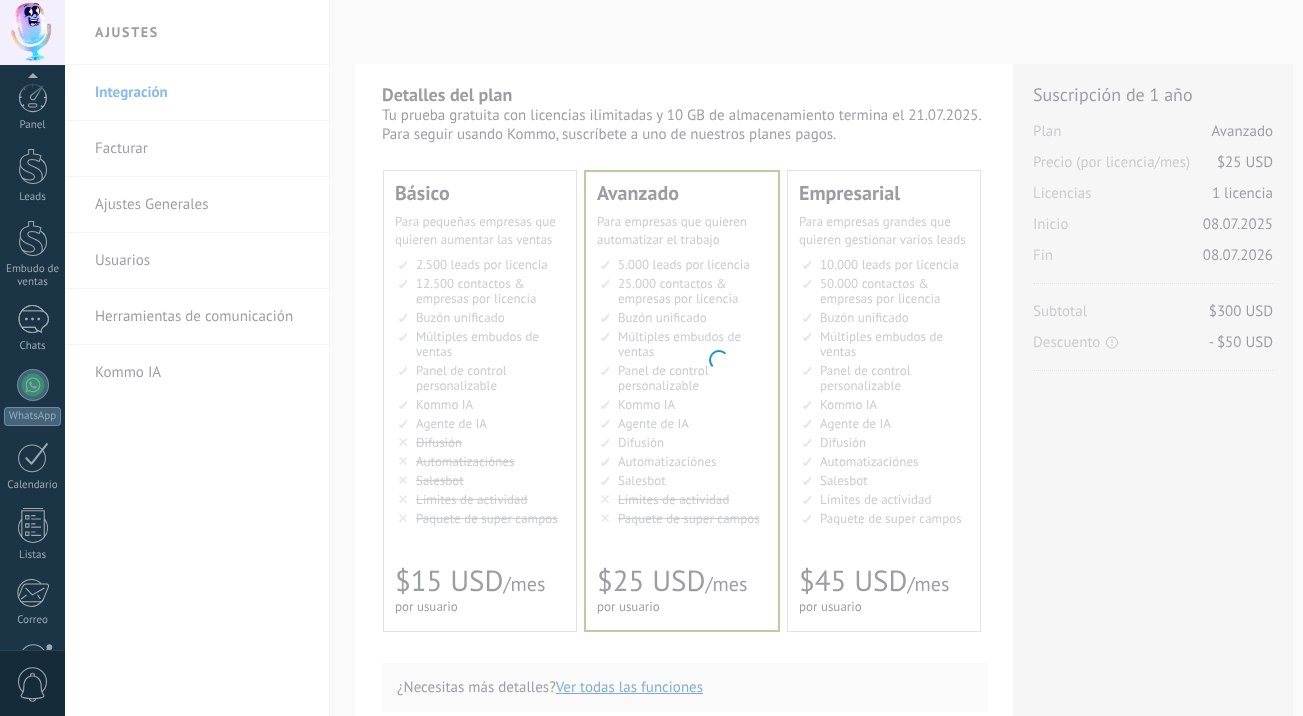 scroll, scrollTop: 0, scrollLeft: 0, axis: both 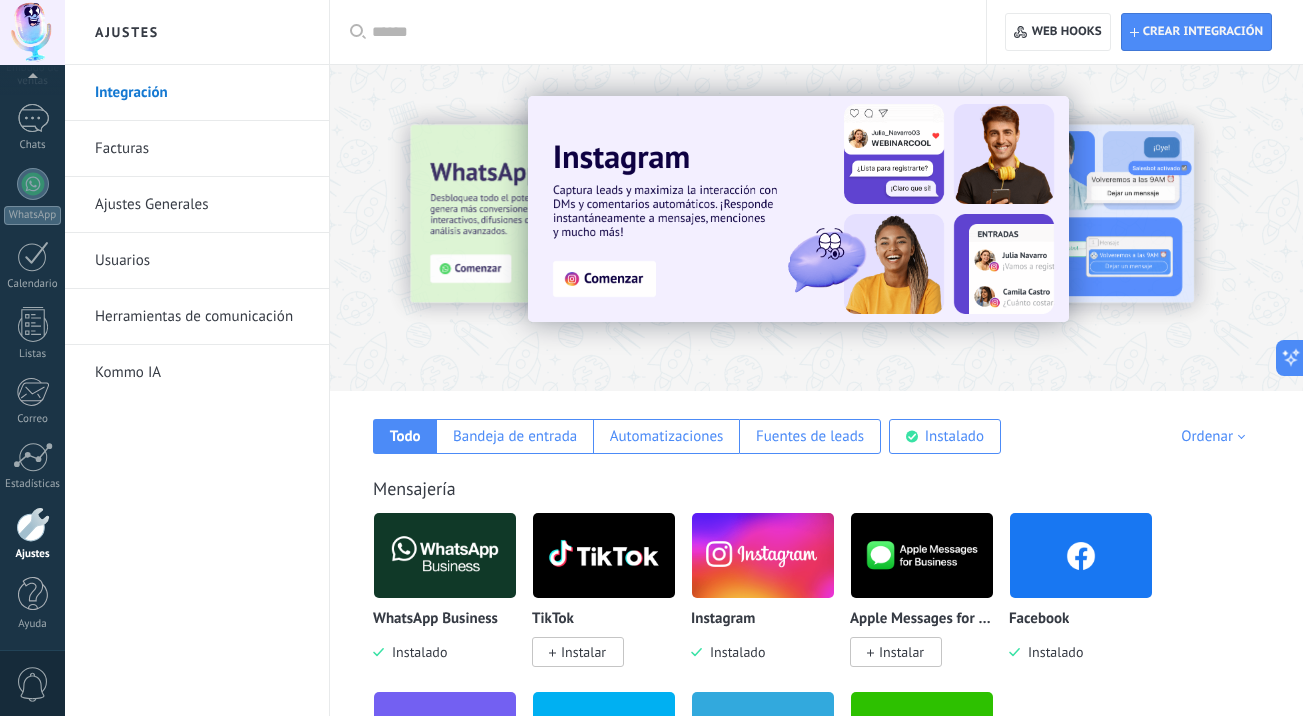 click at bounding box center [1081, 555] 